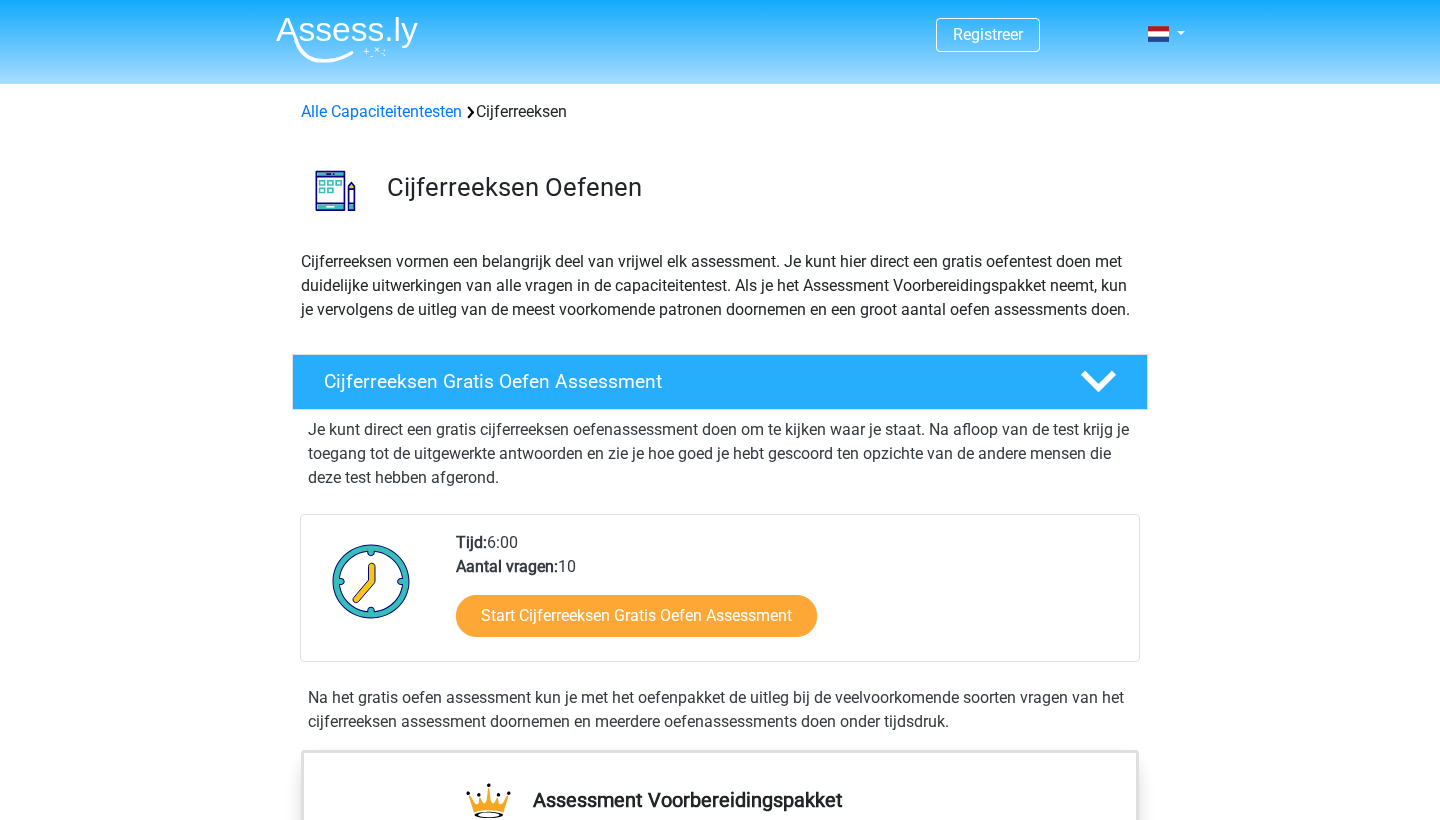 scroll, scrollTop: 302, scrollLeft: 0, axis: vertical 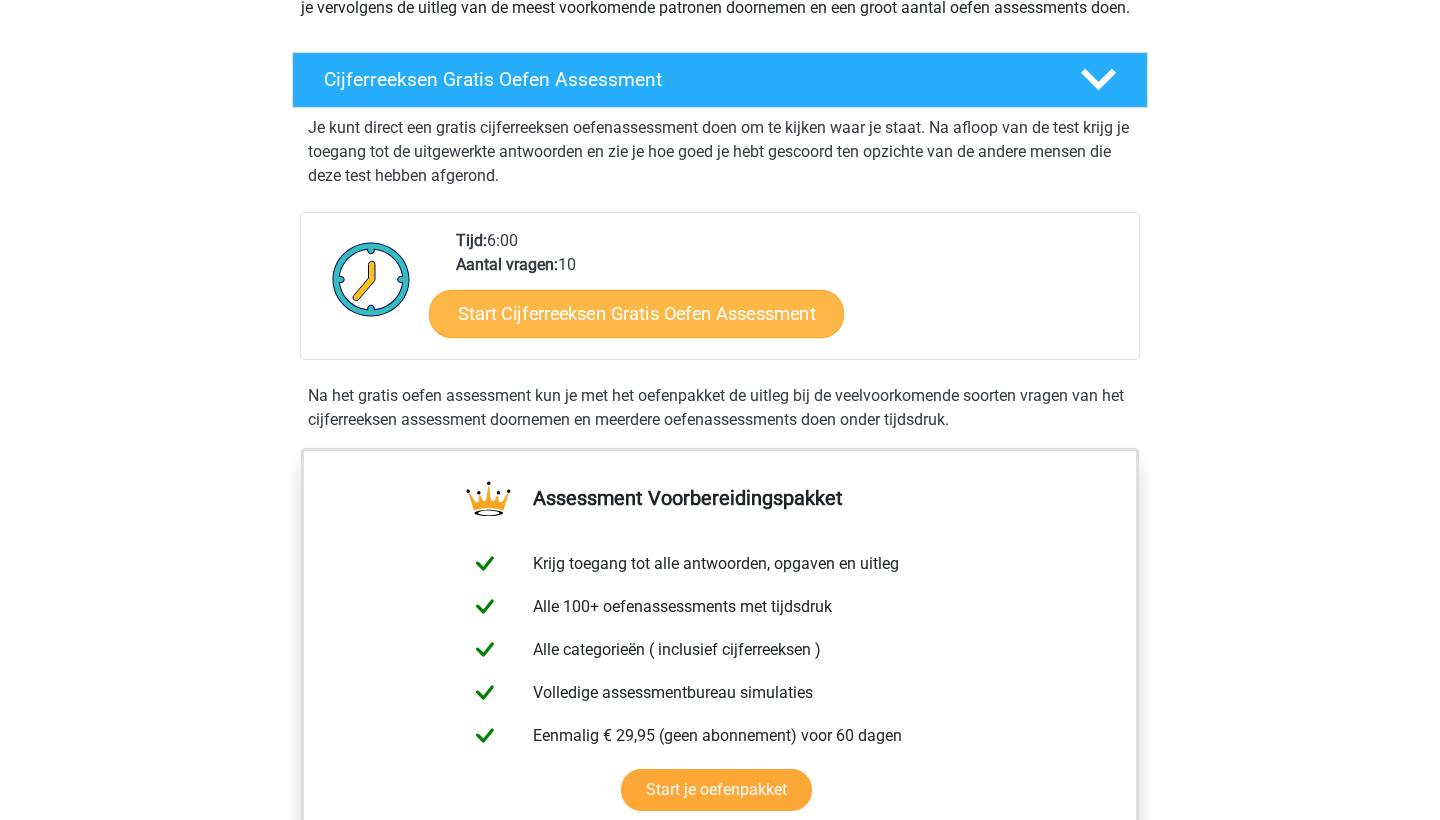 click on "Start Cijferreeksen
Gratis Oefen Assessment" at bounding box center [636, 313] 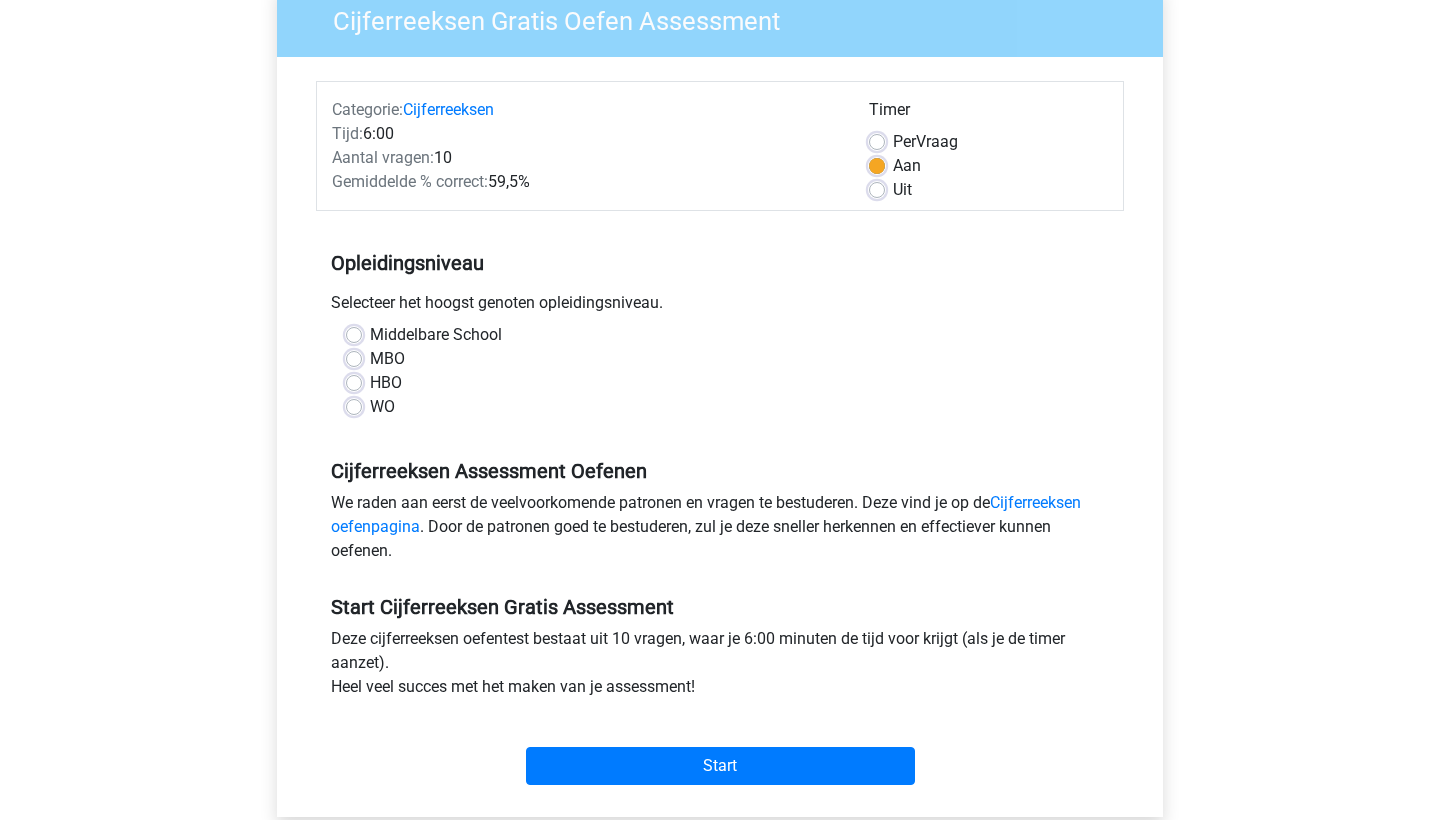 scroll, scrollTop: 193, scrollLeft: 0, axis: vertical 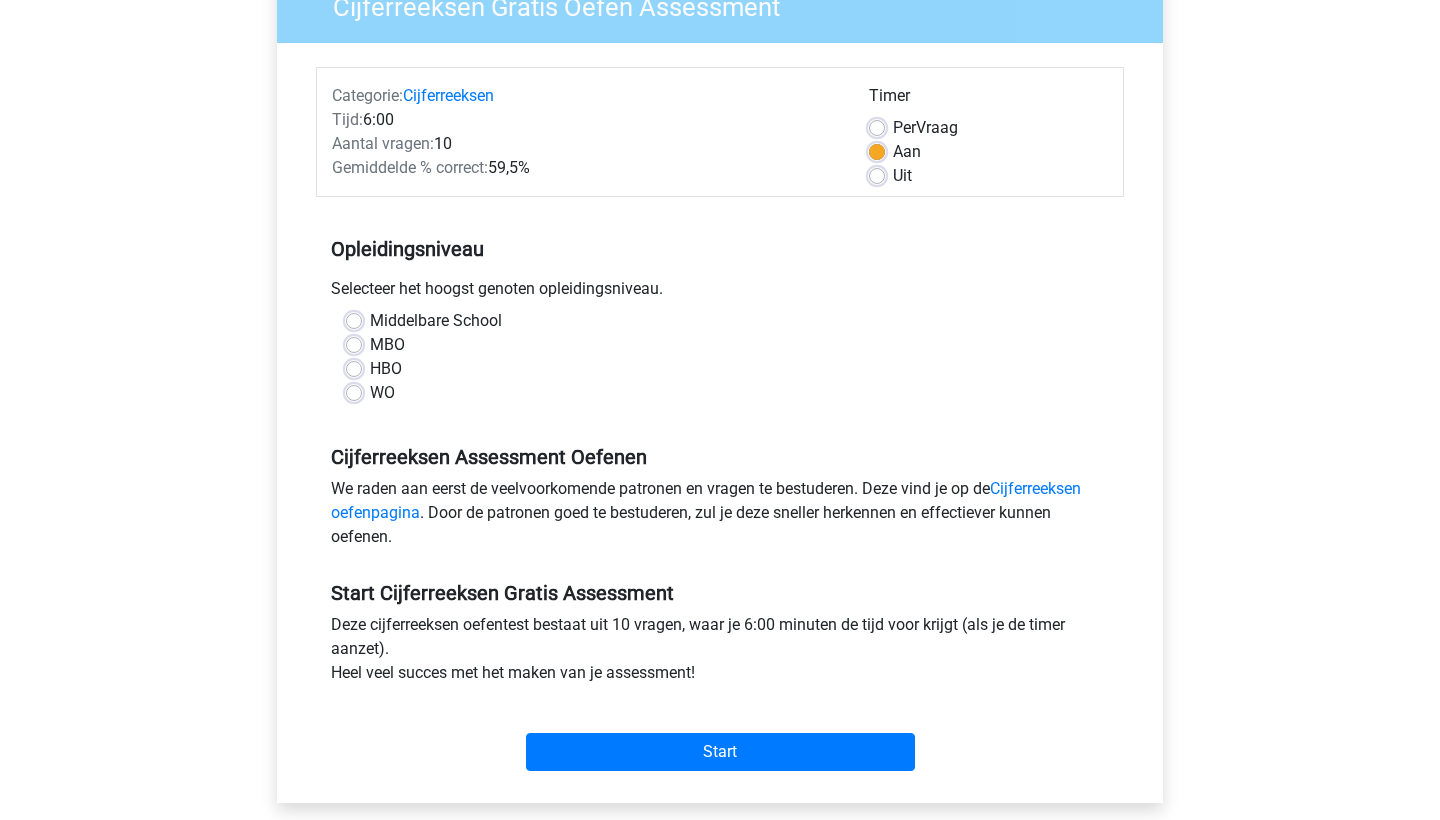 drag, startPoint x: 376, startPoint y: 395, endPoint x: 411, endPoint y: 426, distance: 46.75468 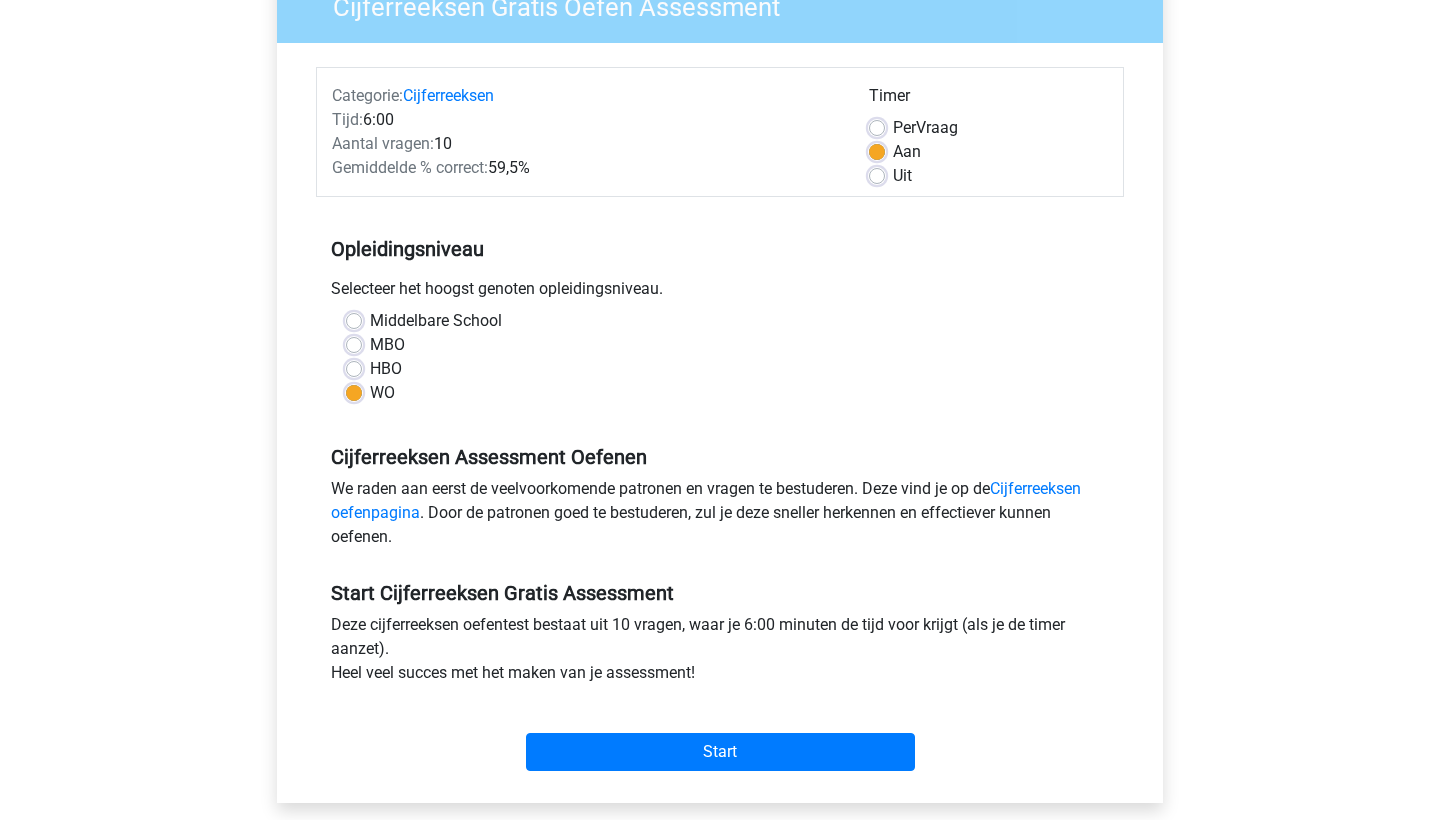 scroll, scrollTop: 246, scrollLeft: 0, axis: vertical 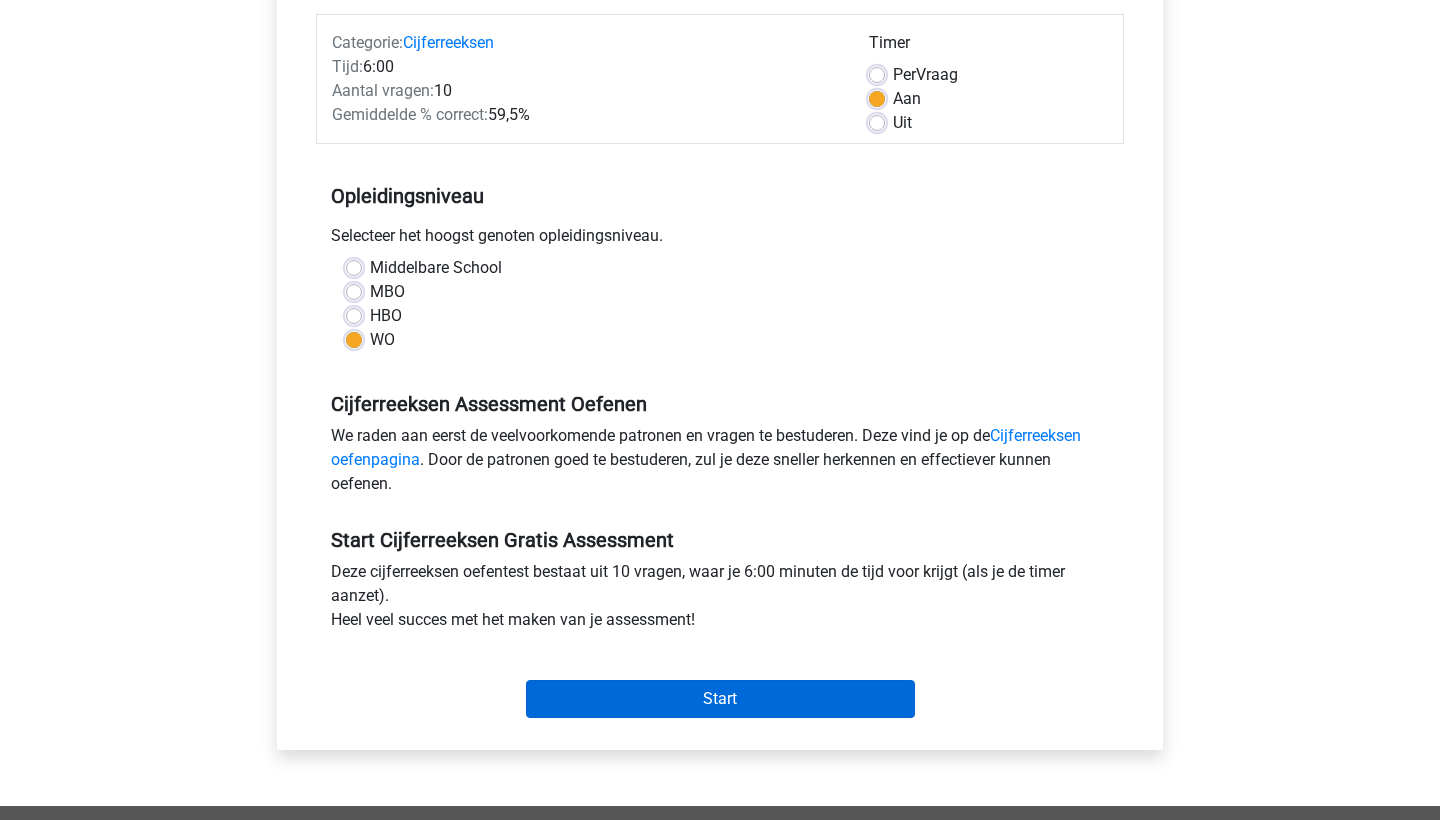 click on "Start" at bounding box center [720, 699] 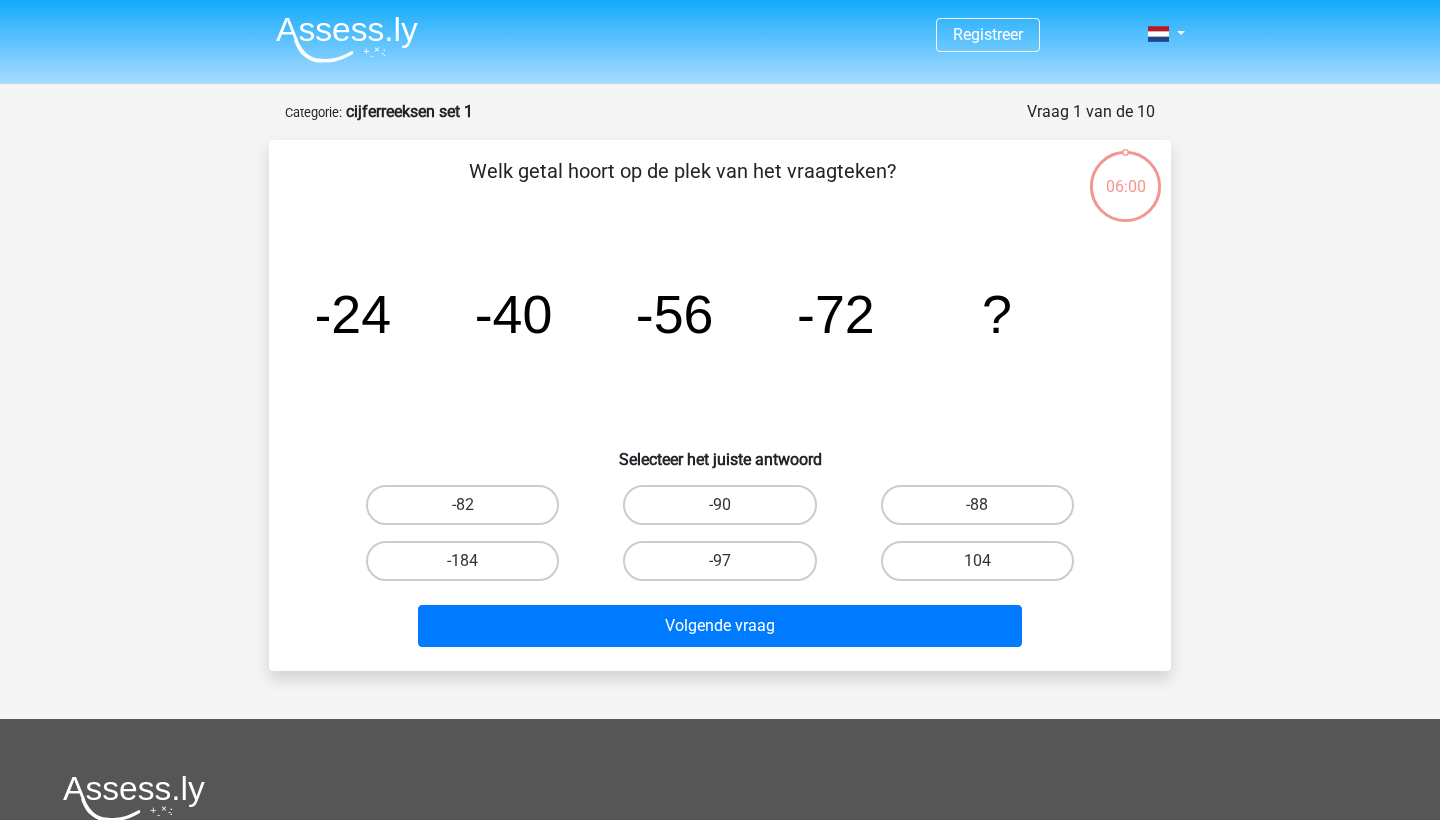 scroll, scrollTop: 0, scrollLeft: 0, axis: both 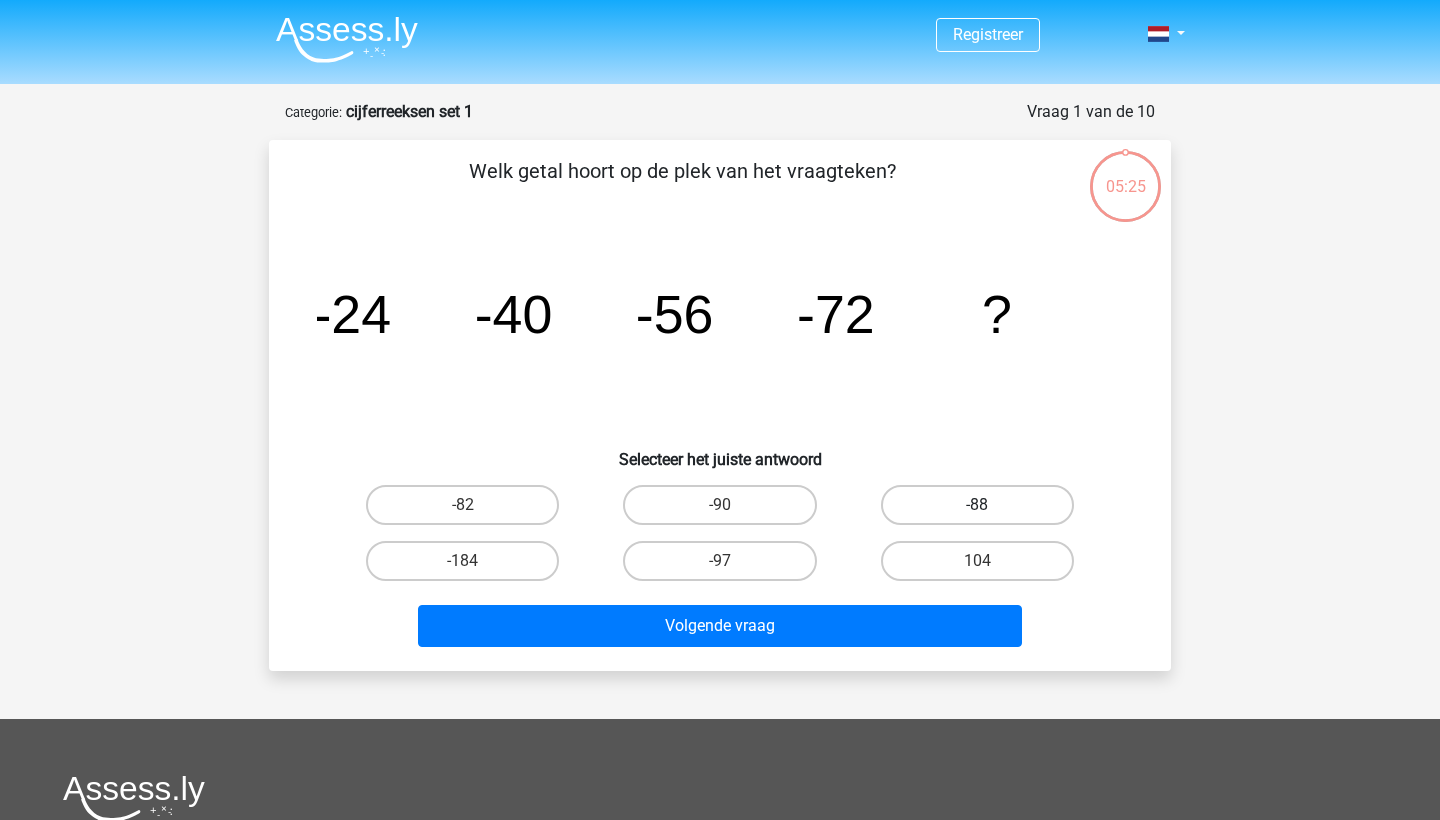 click on "-88" at bounding box center (977, 505) 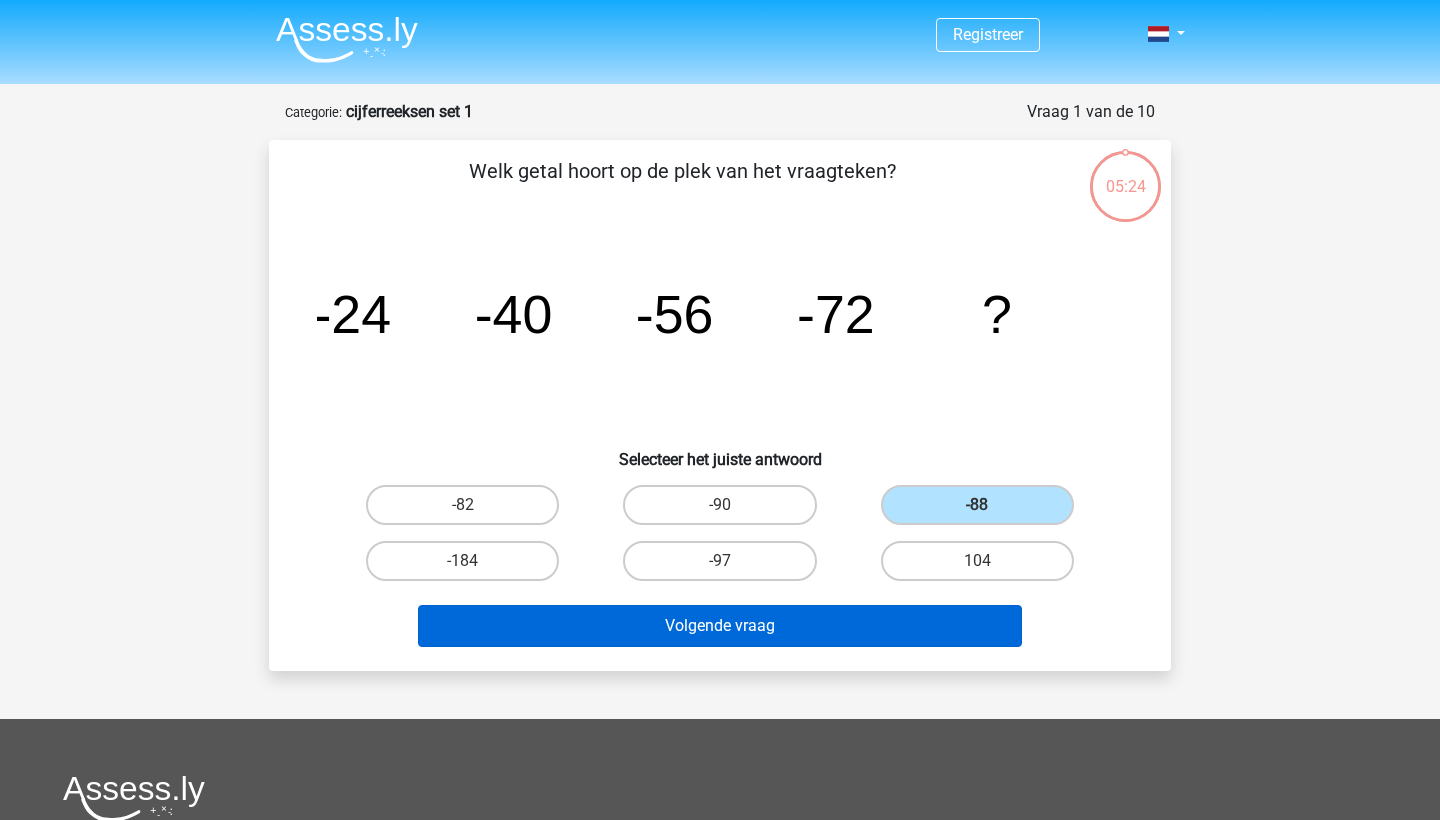 click on "Volgende vraag" at bounding box center (720, 626) 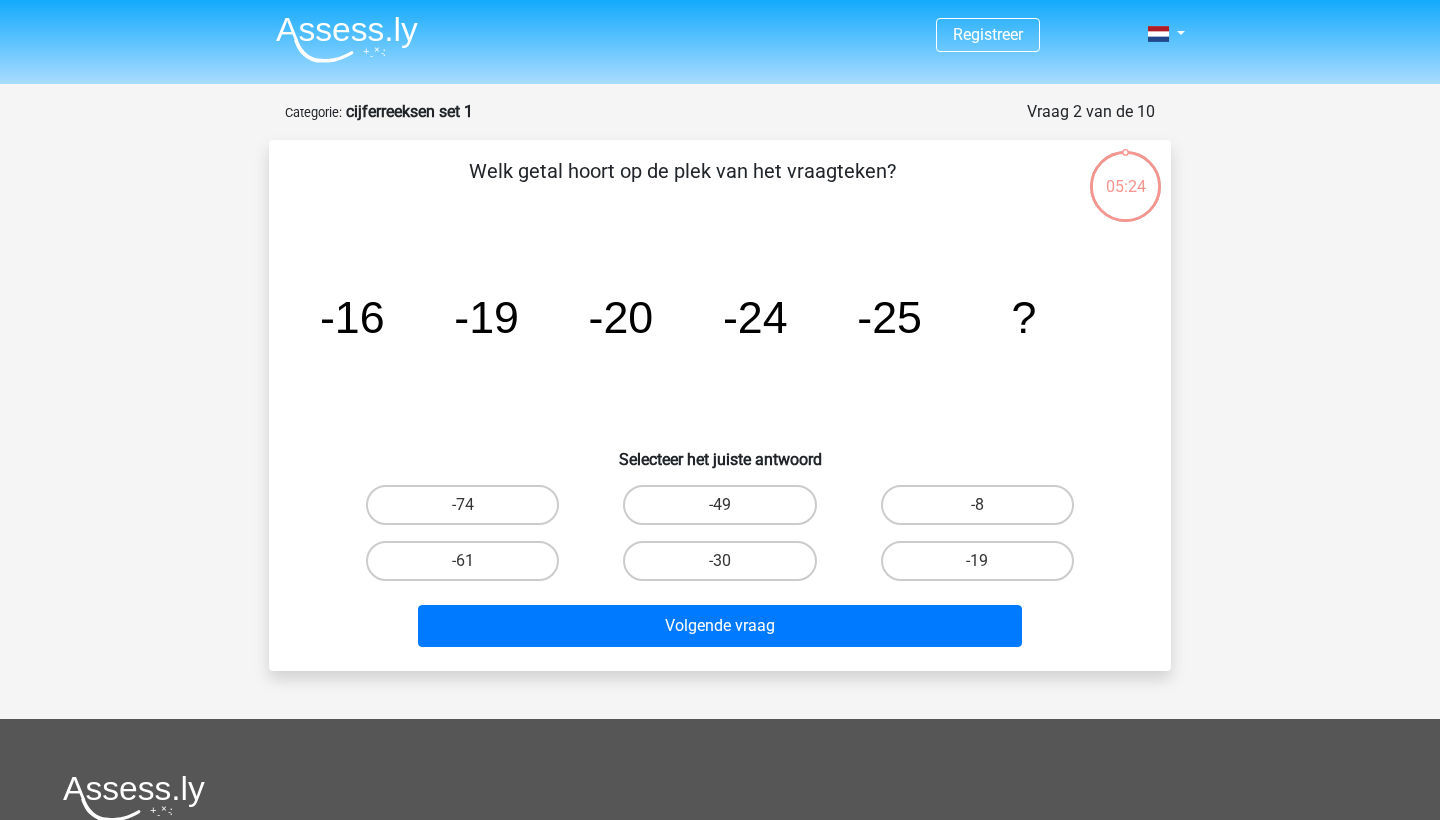 scroll, scrollTop: 100, scrollLeft: 0, axis: vertical 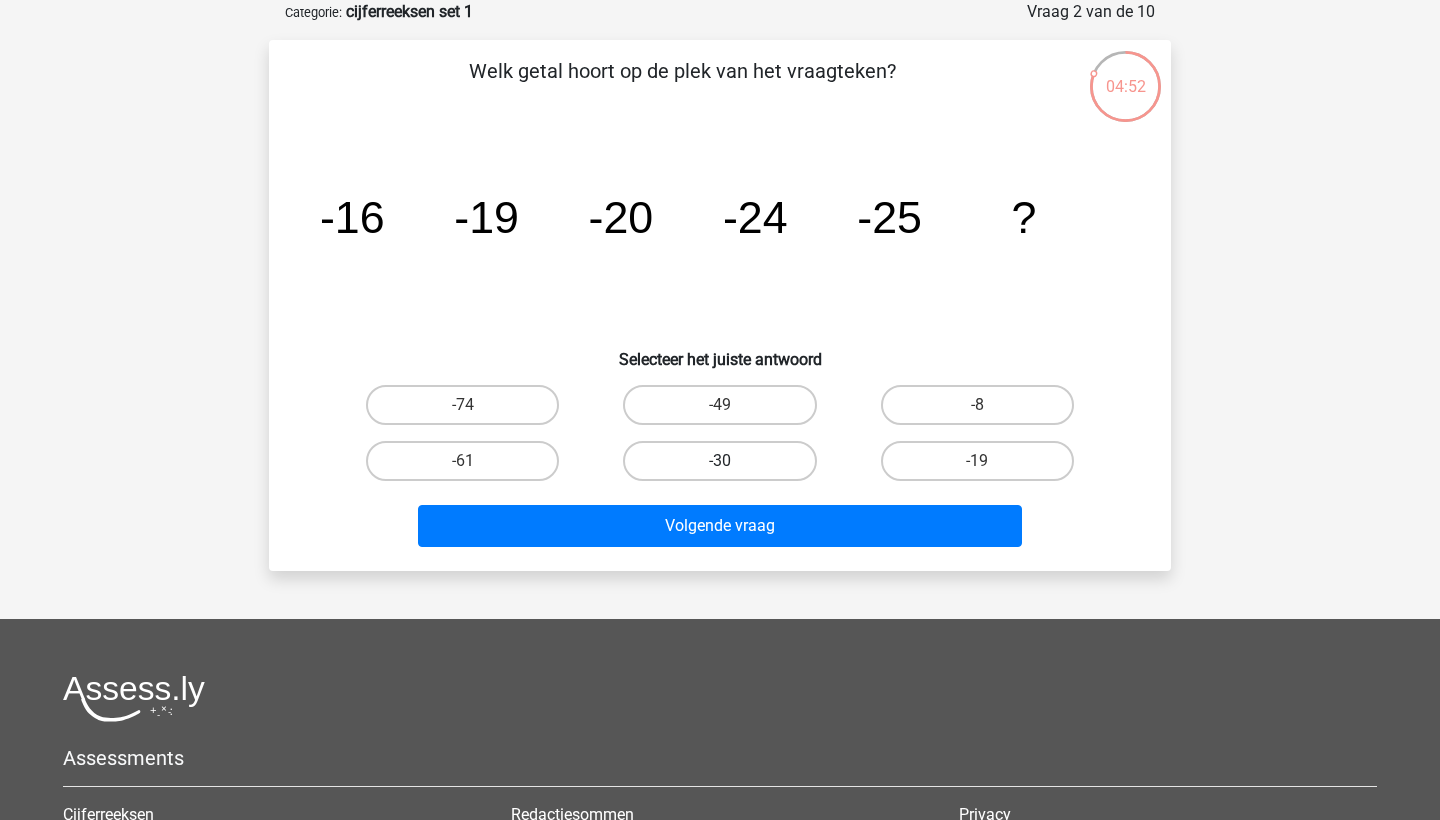 click on "-30" at bounding box center [719, 461] 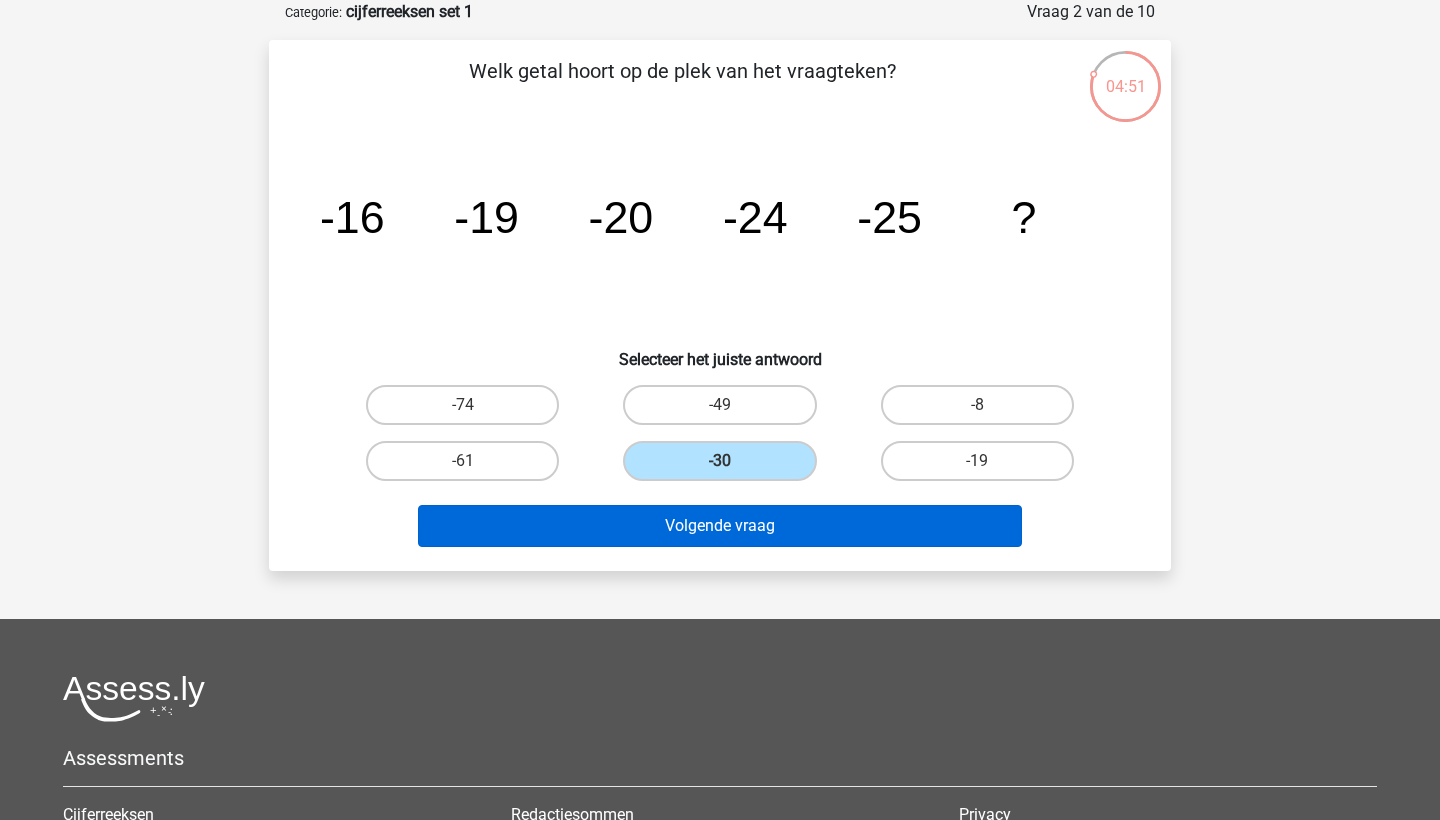 click on "Volgende vraag" at bounding box center (720, 526) 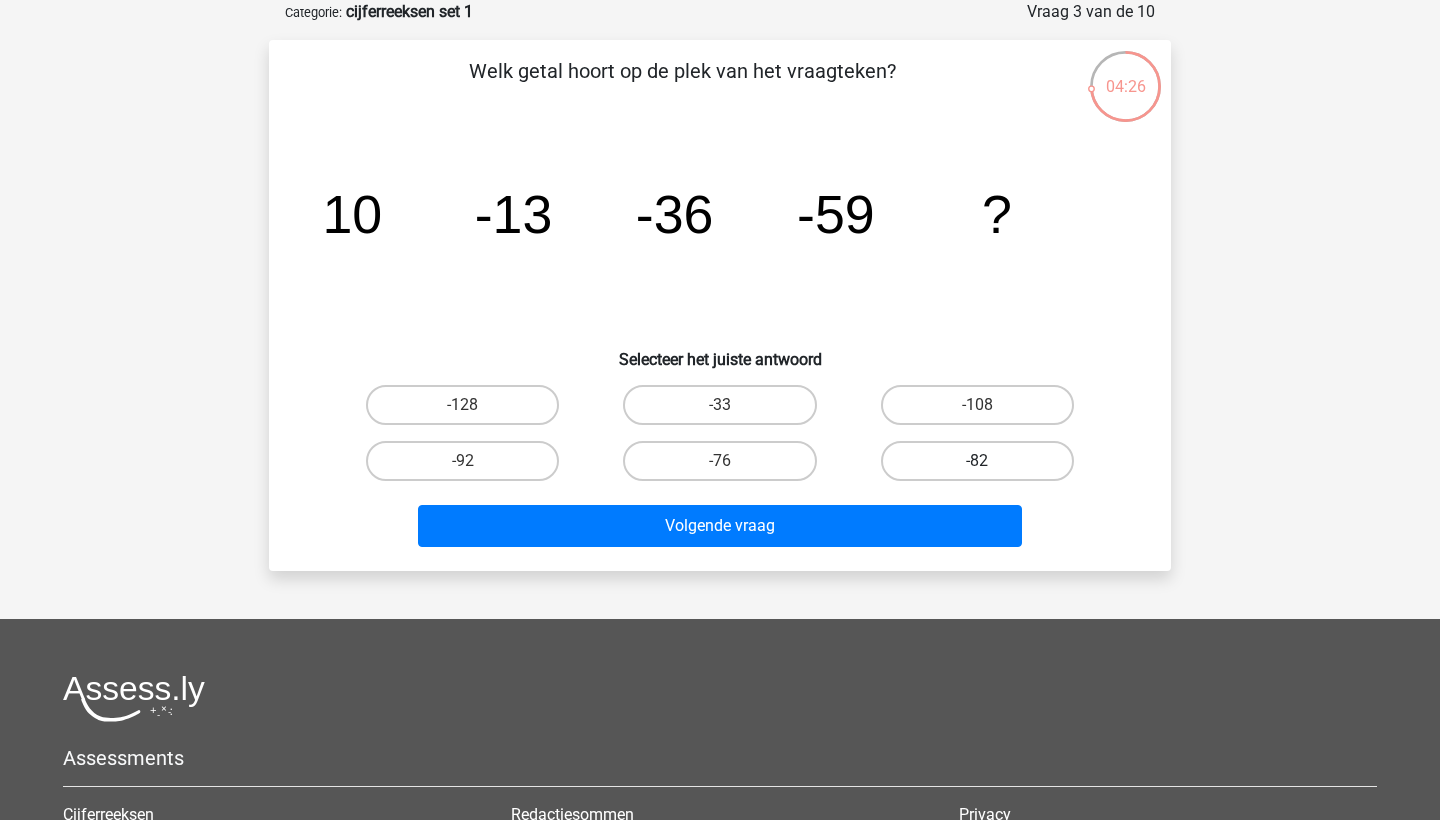 click on "-82" at bounding box center (977, 461) 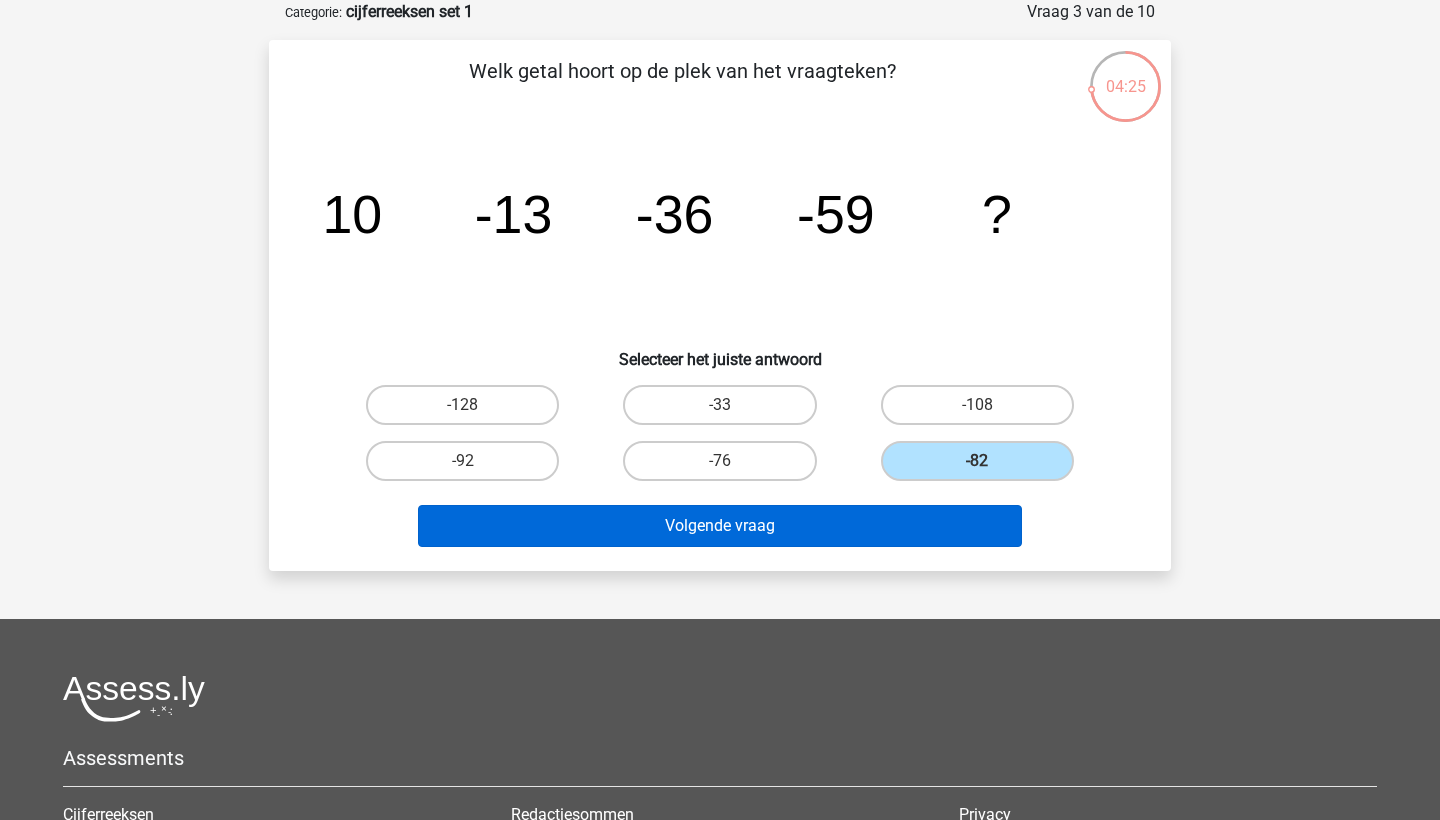 click on "Volgende vraag" at bounding box center (720, 526) 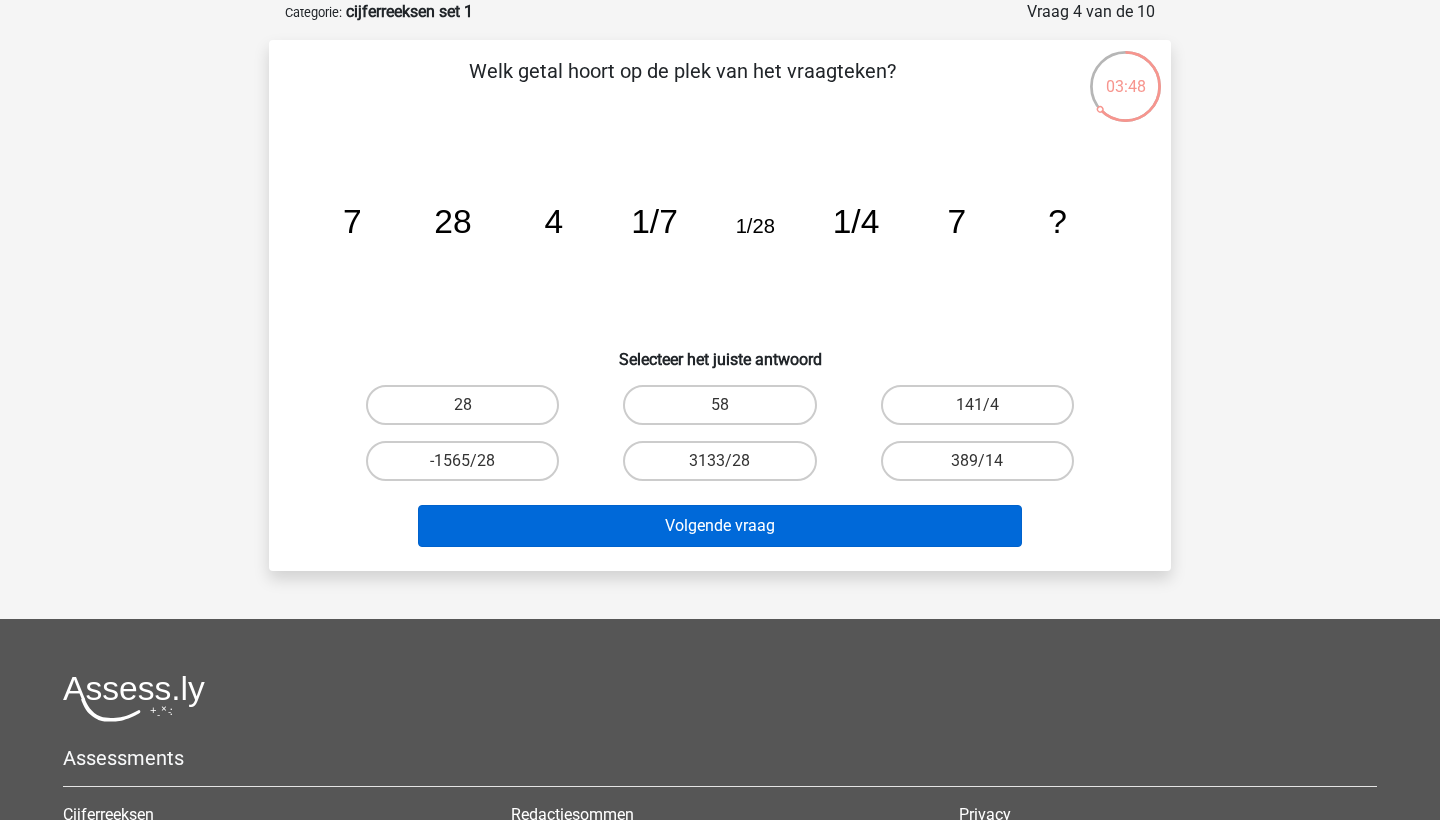 click on "Volgende vraag" at bounding box center (720, 526) 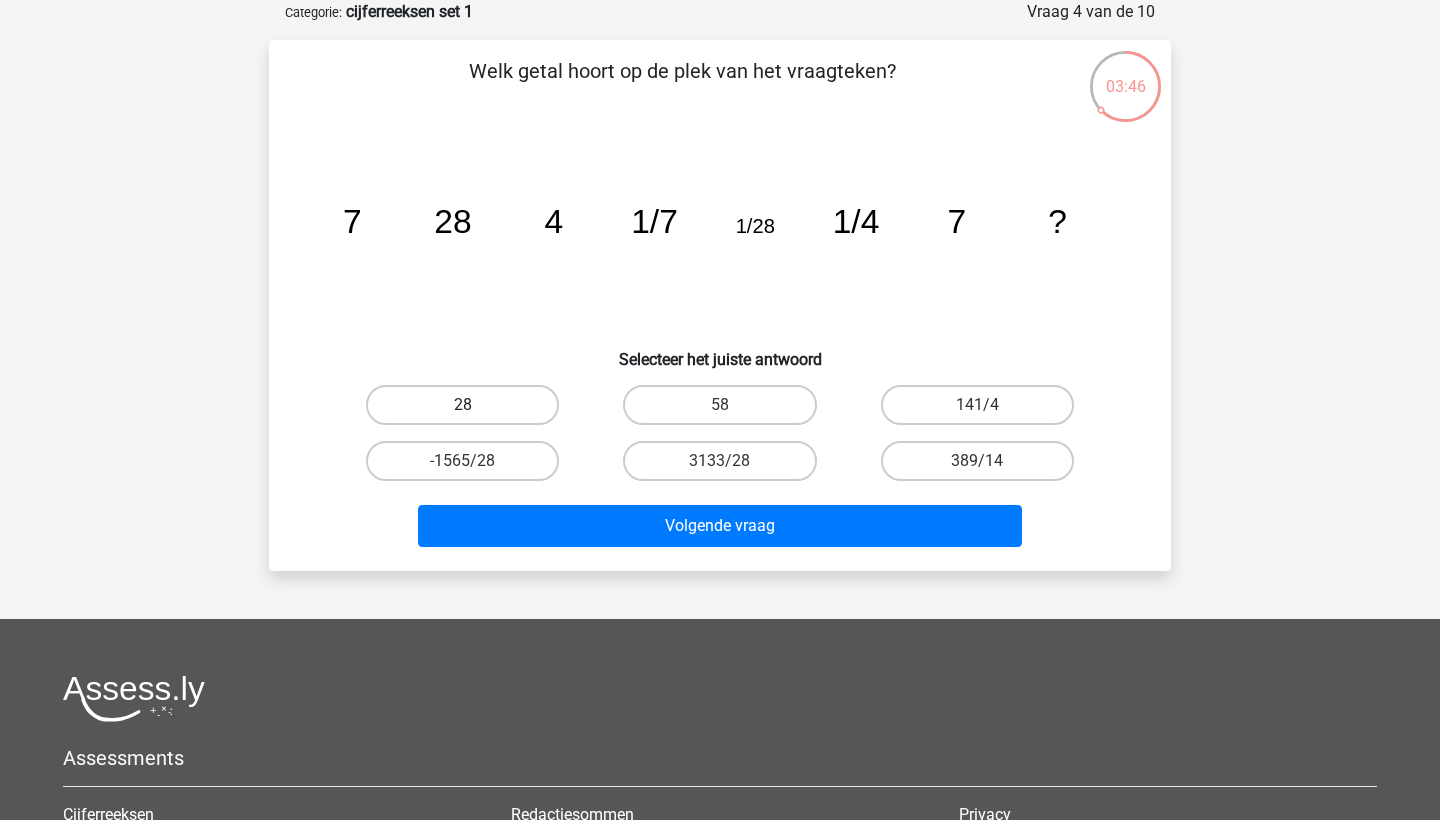 click on "28" at bounding box center (462, 405) 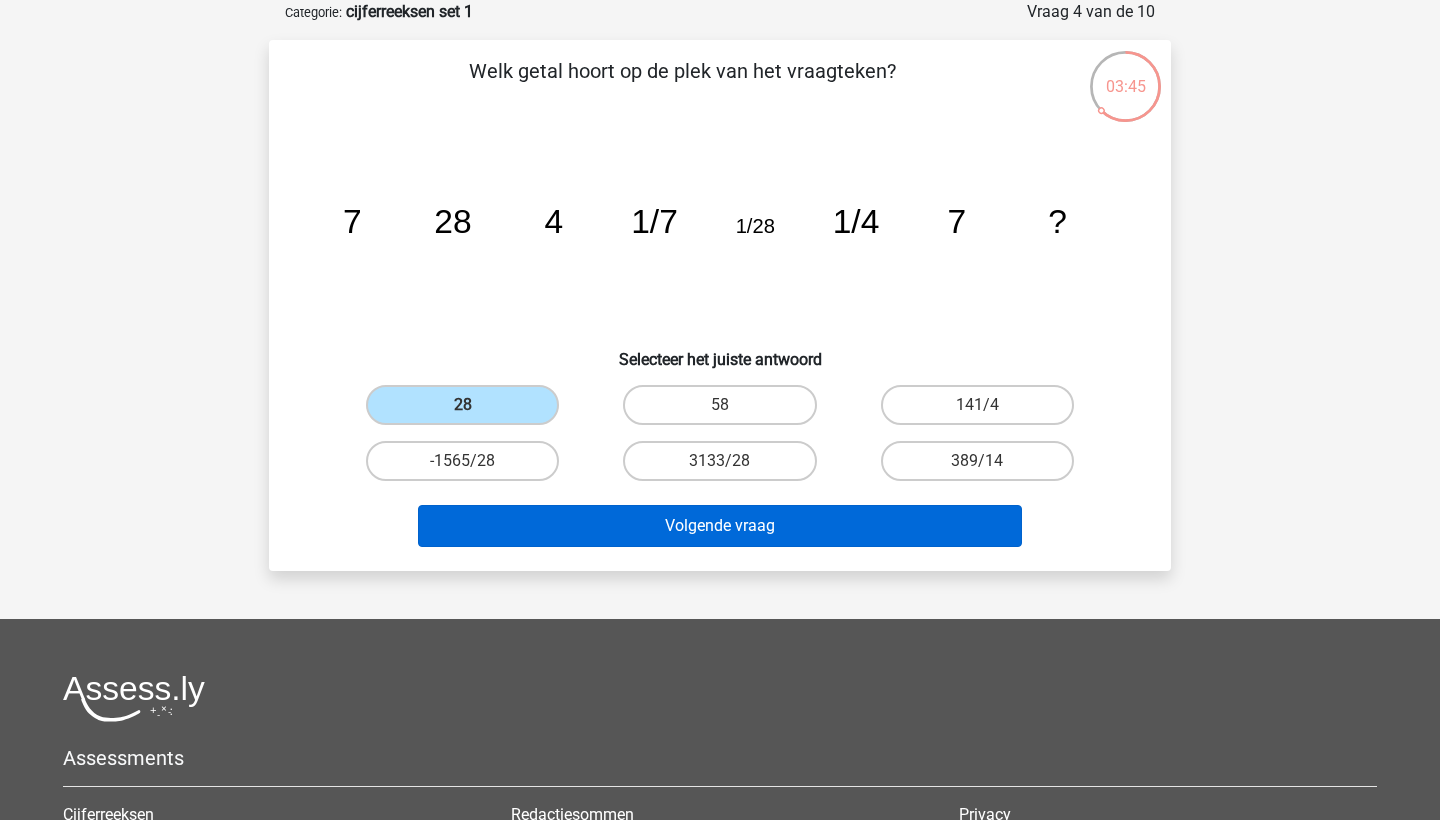 click on "Volgende vraag" at bounding box center (720, 526) 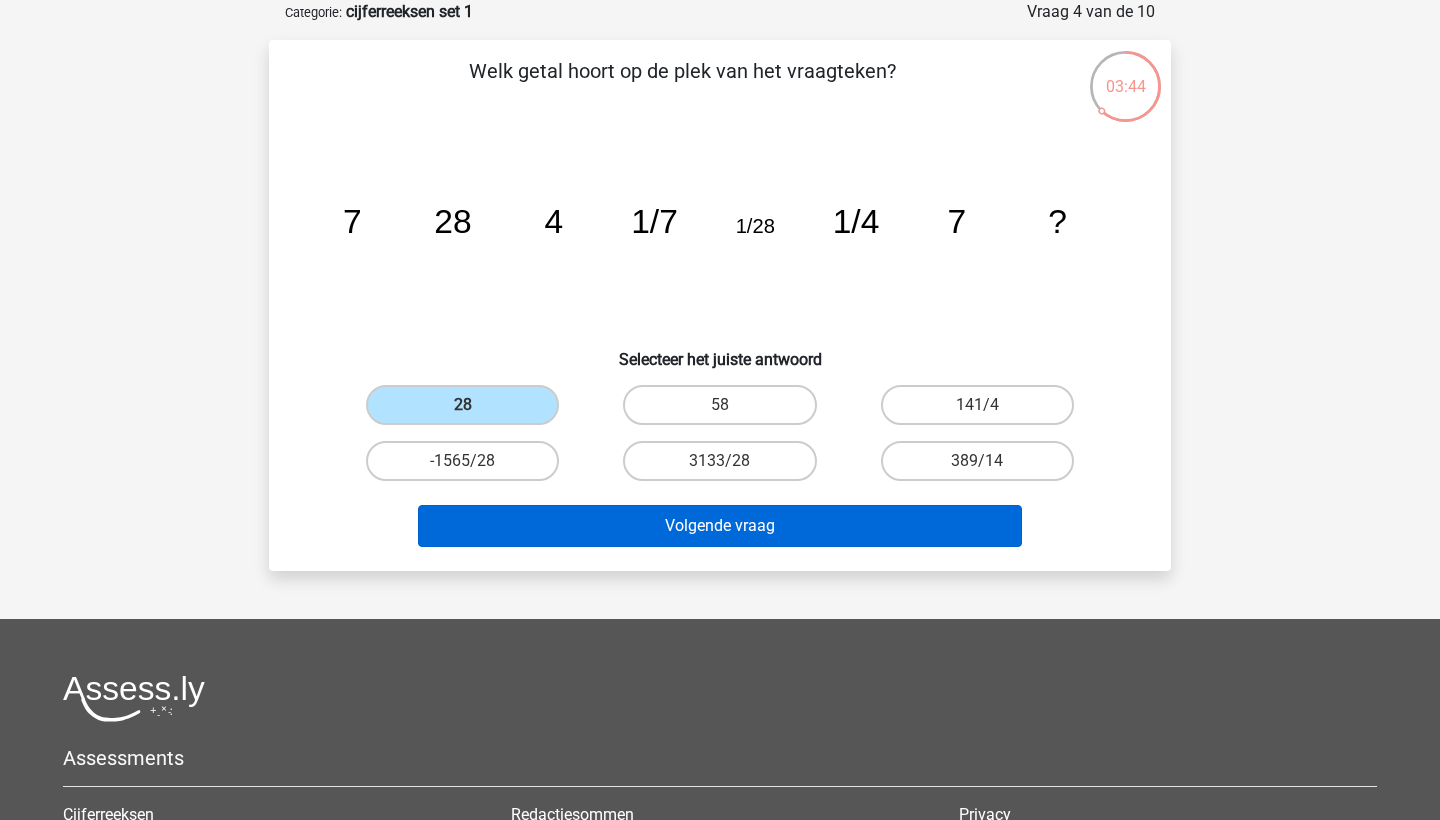 click on "Volgende vraag" at bounding box center (720, 526) 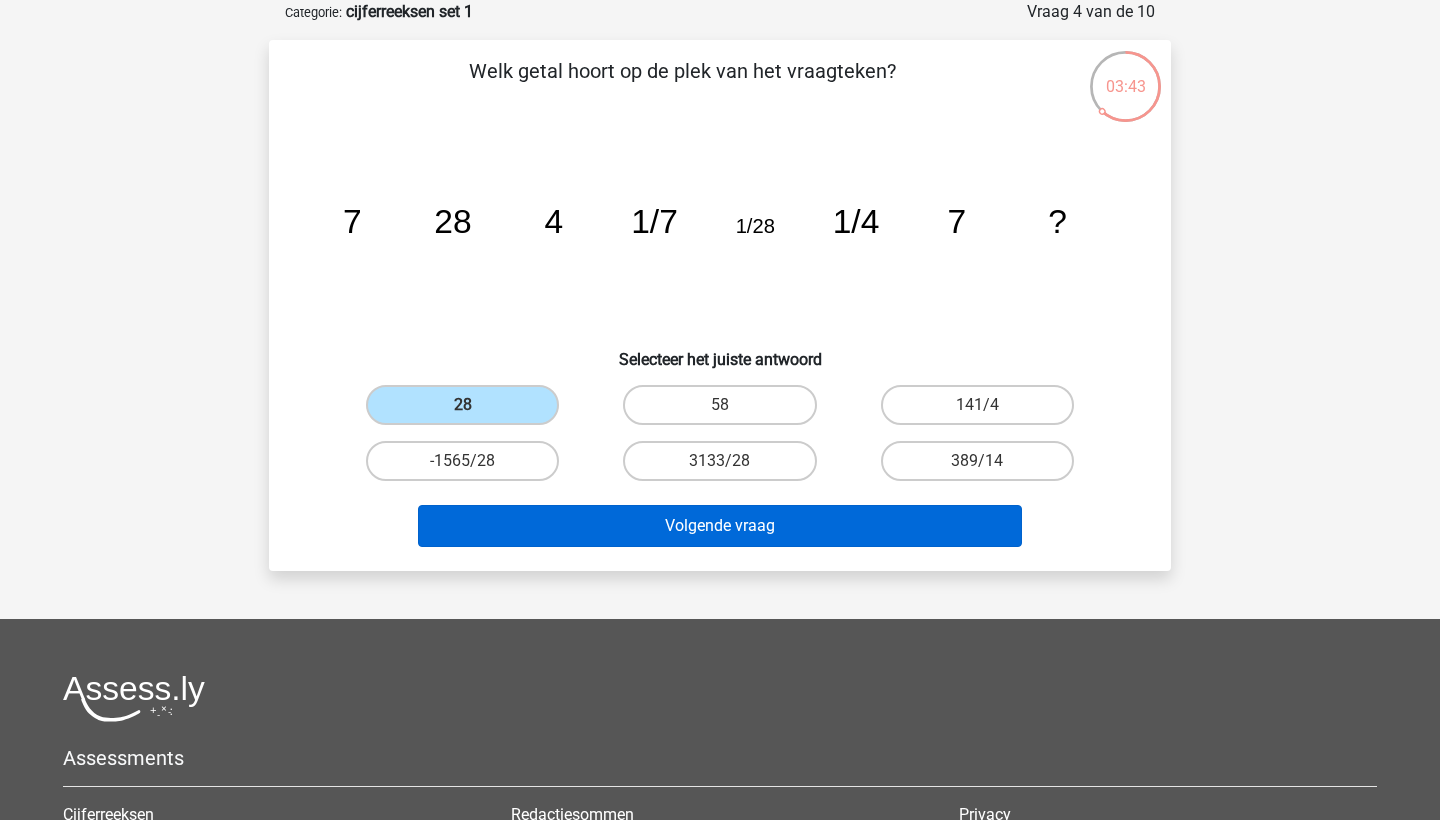 click on "Volgende vraag" at bounding box center [720, 526] 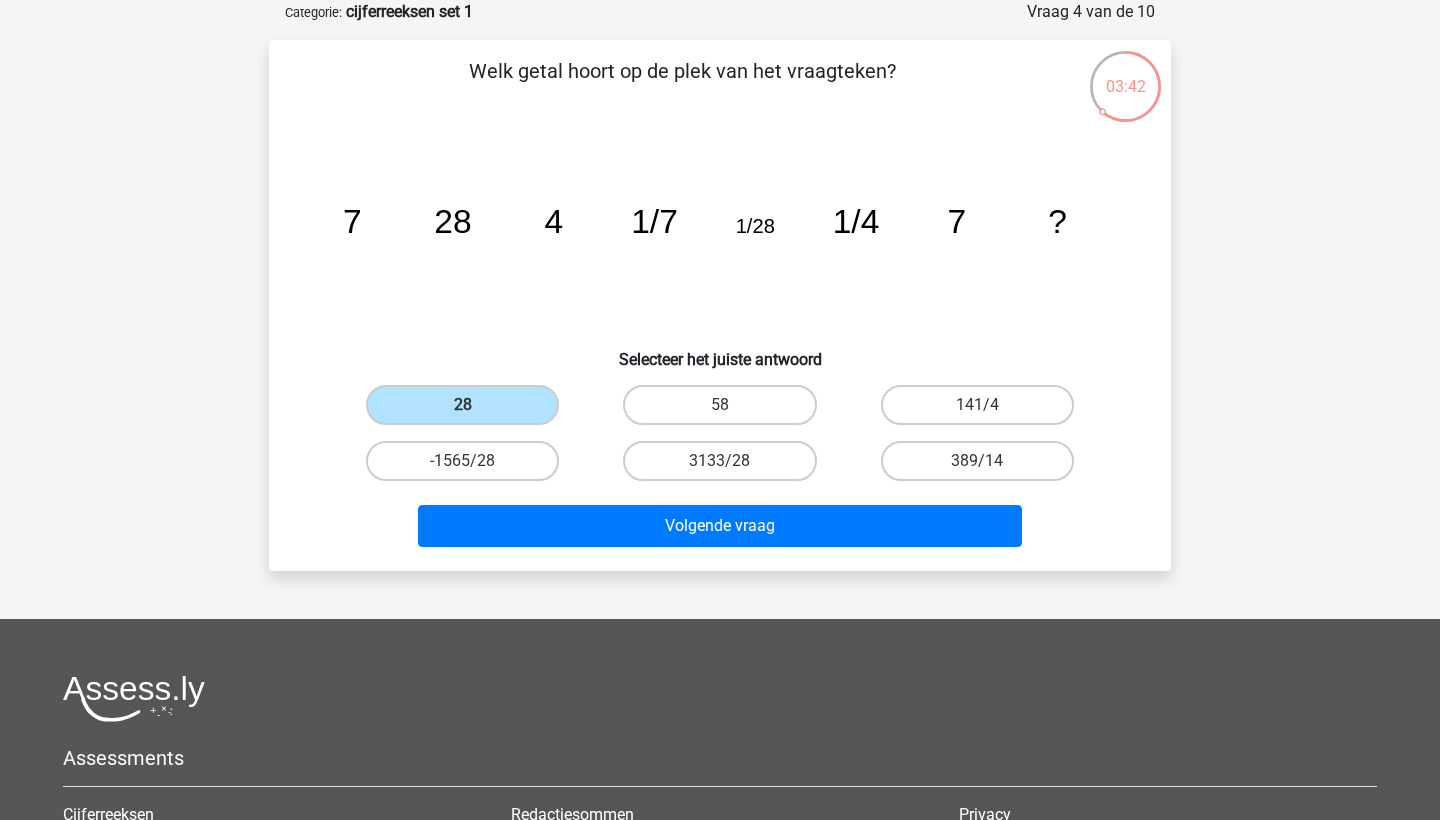 click on "28" at bounding box center [462, 405] 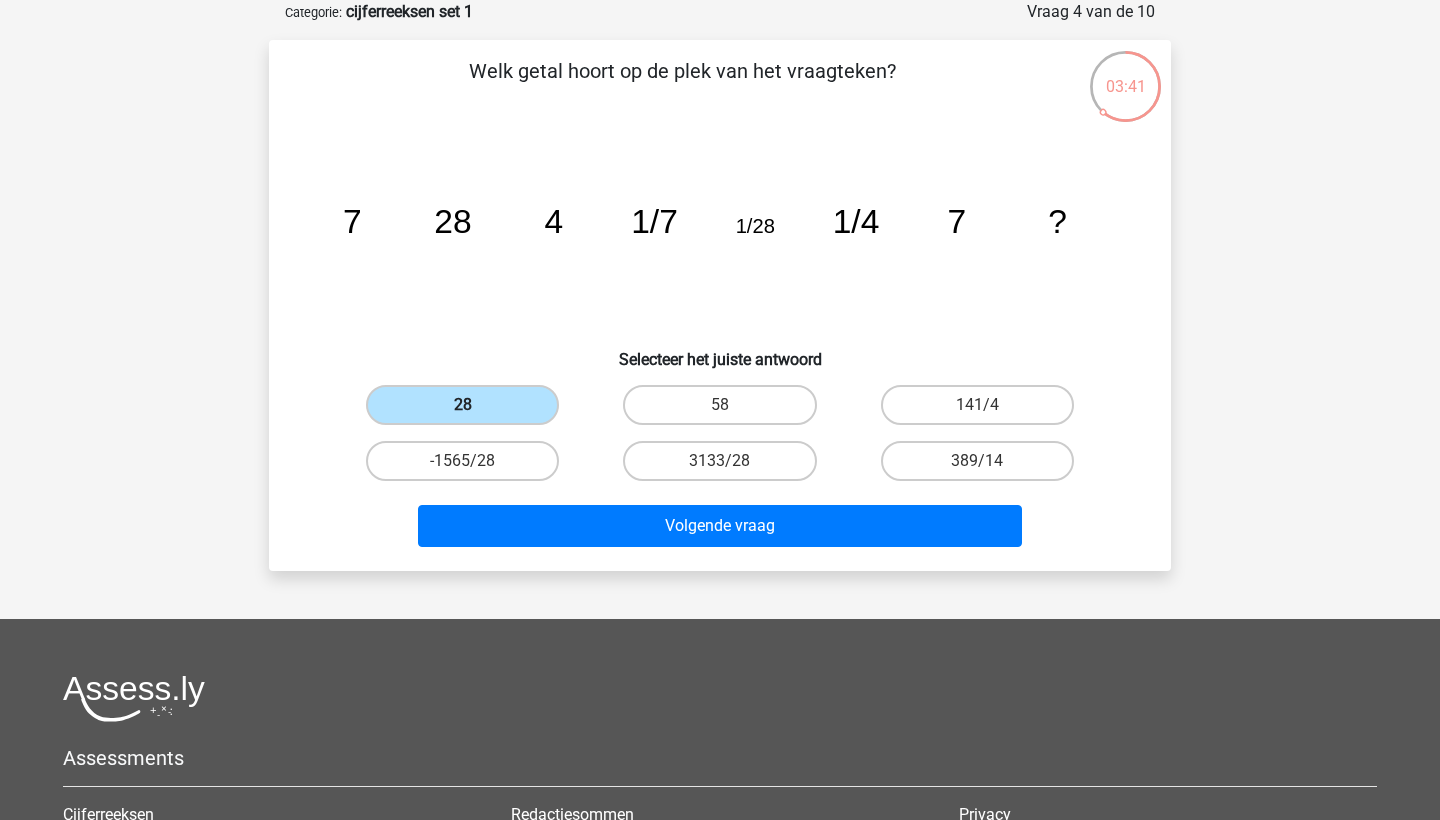 click on "28" at bounding box center (462, 405) 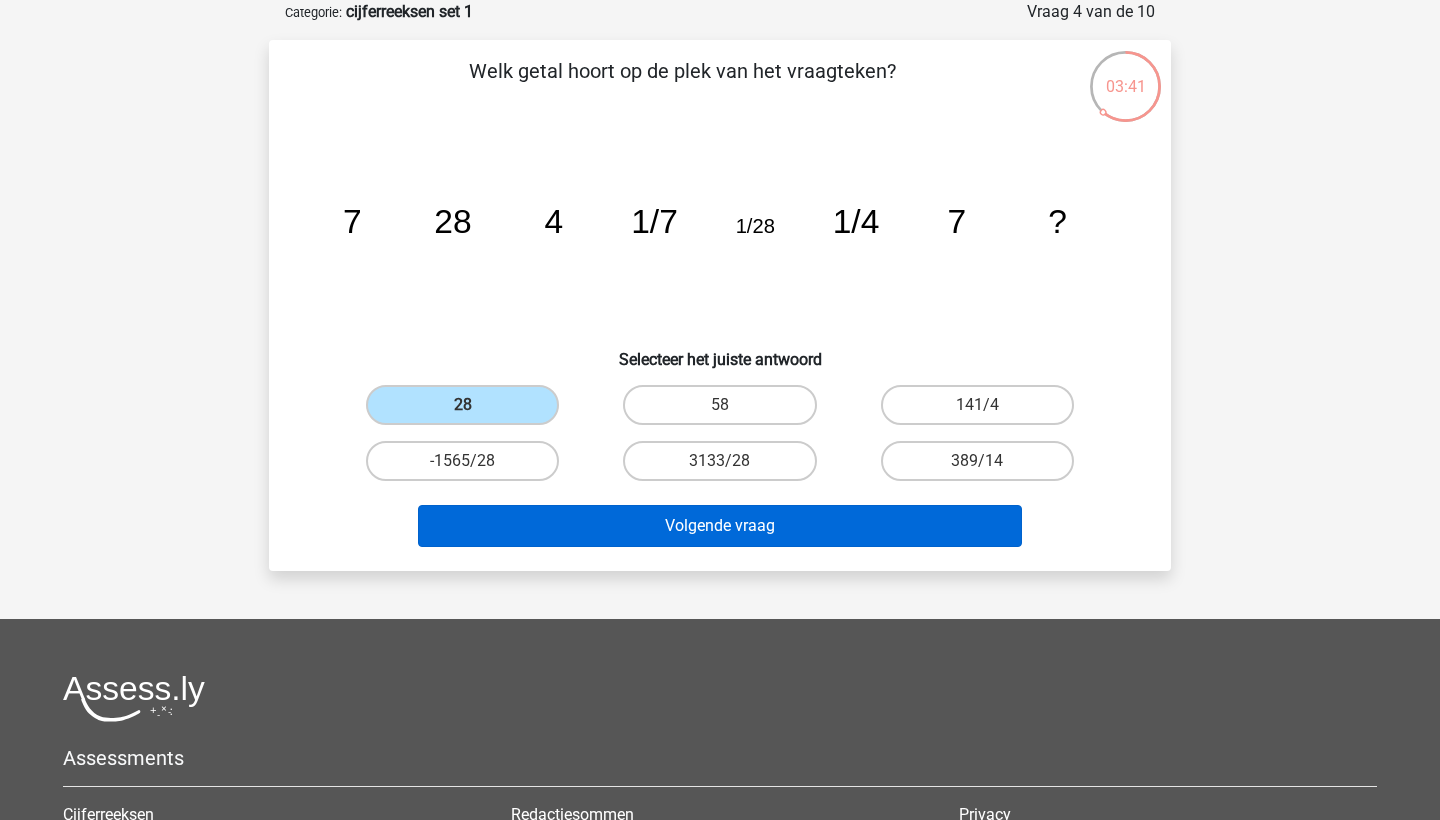 click on "Volgende vraag" at bounding box center [720, 526] 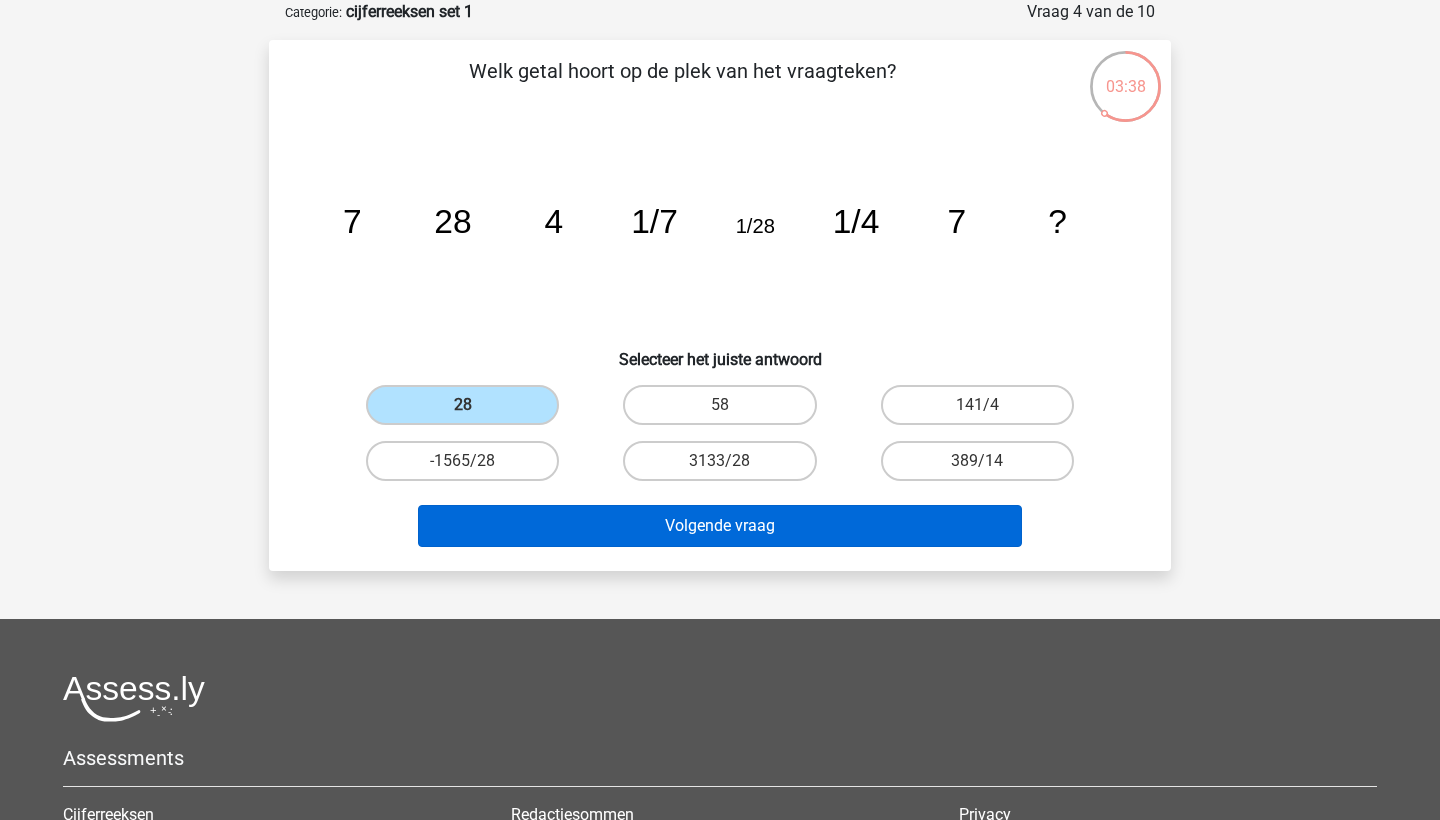 click on "Volgende vraag" at bounding box center (720, 526) 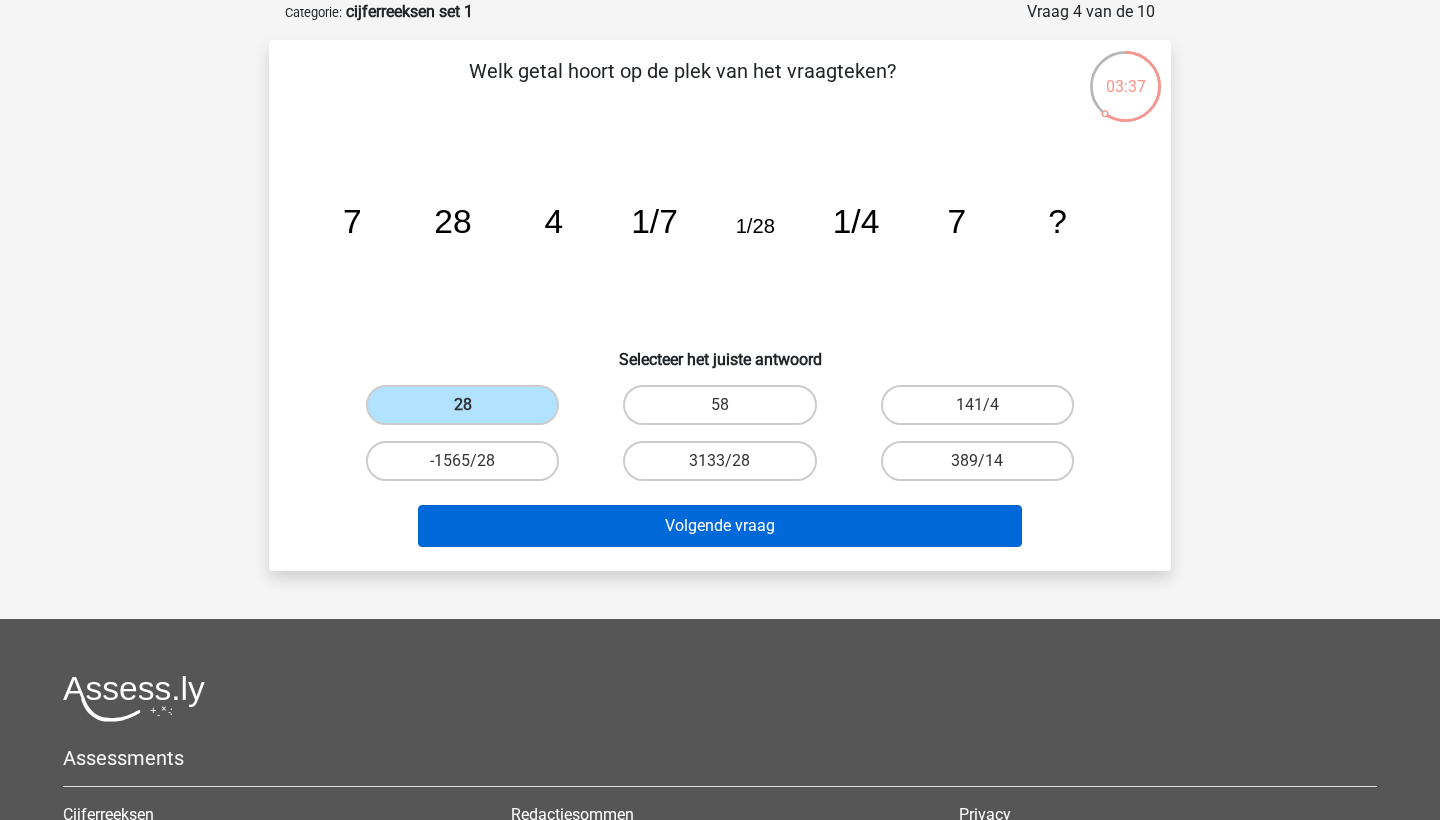 click on "Volgende vraag" at bounding box center [720, 526] 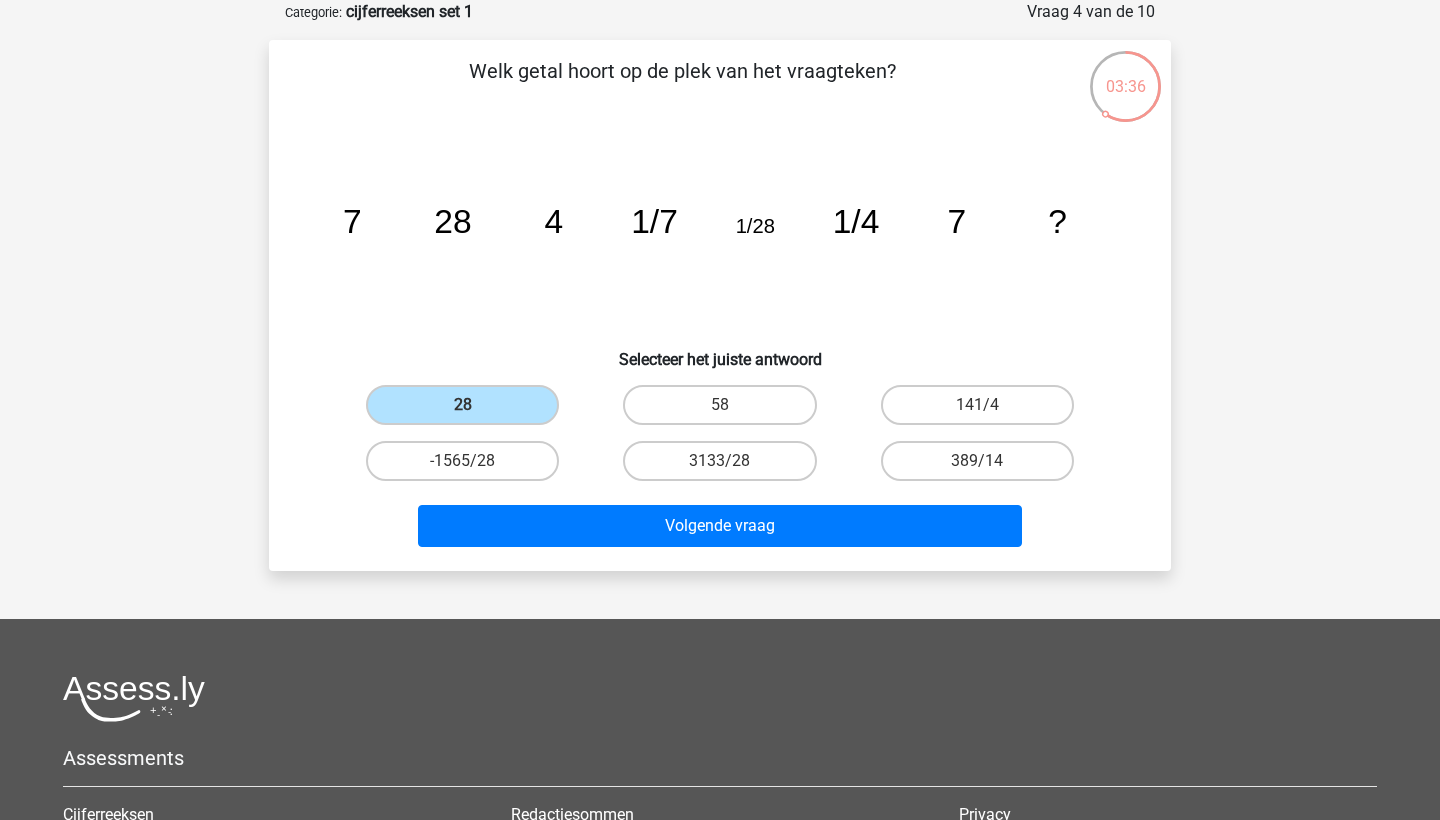 click on "58" at bounding box center (726, 411) 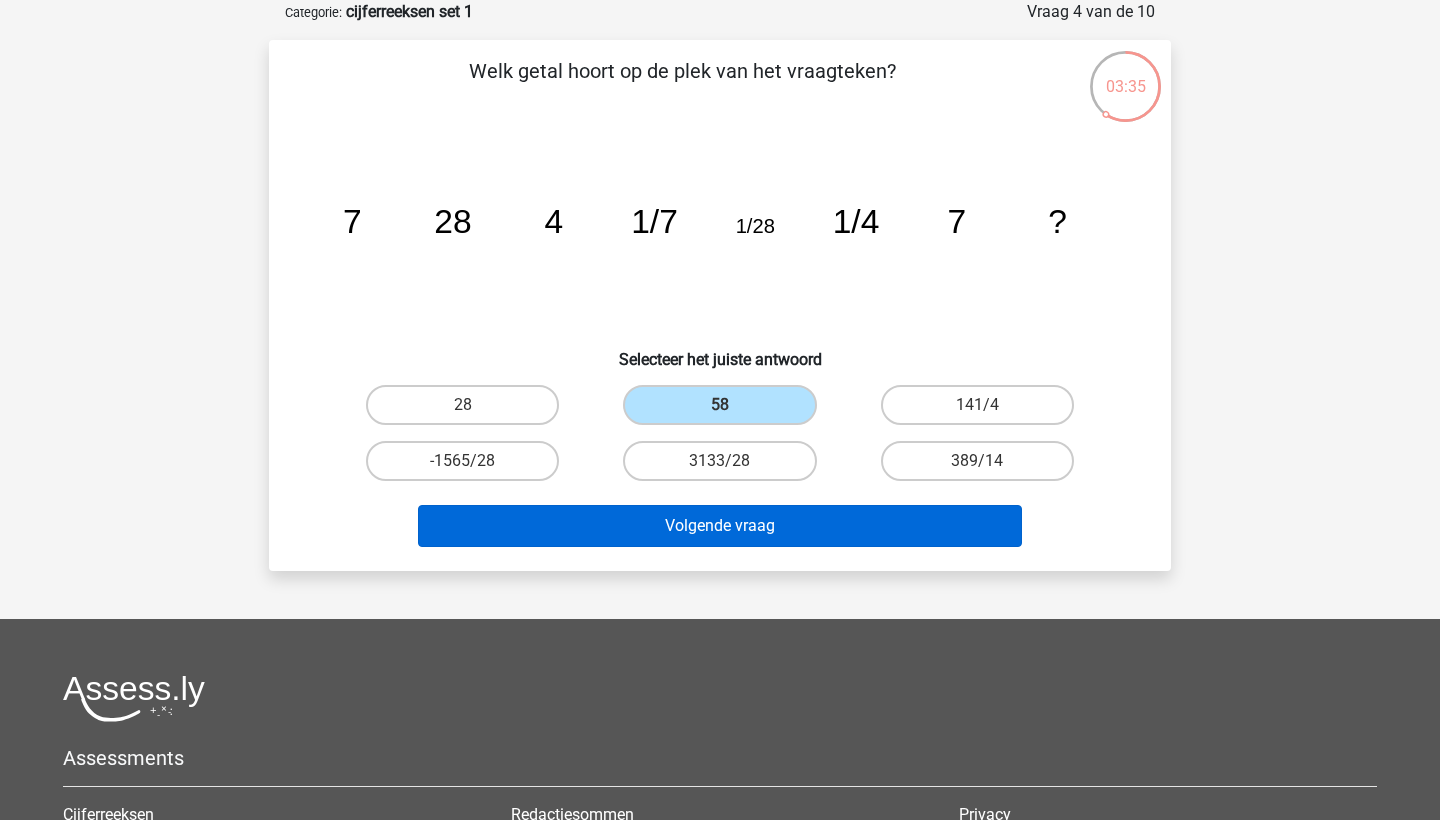 click on "Volgende vraag" at bounding box center [720, 526] 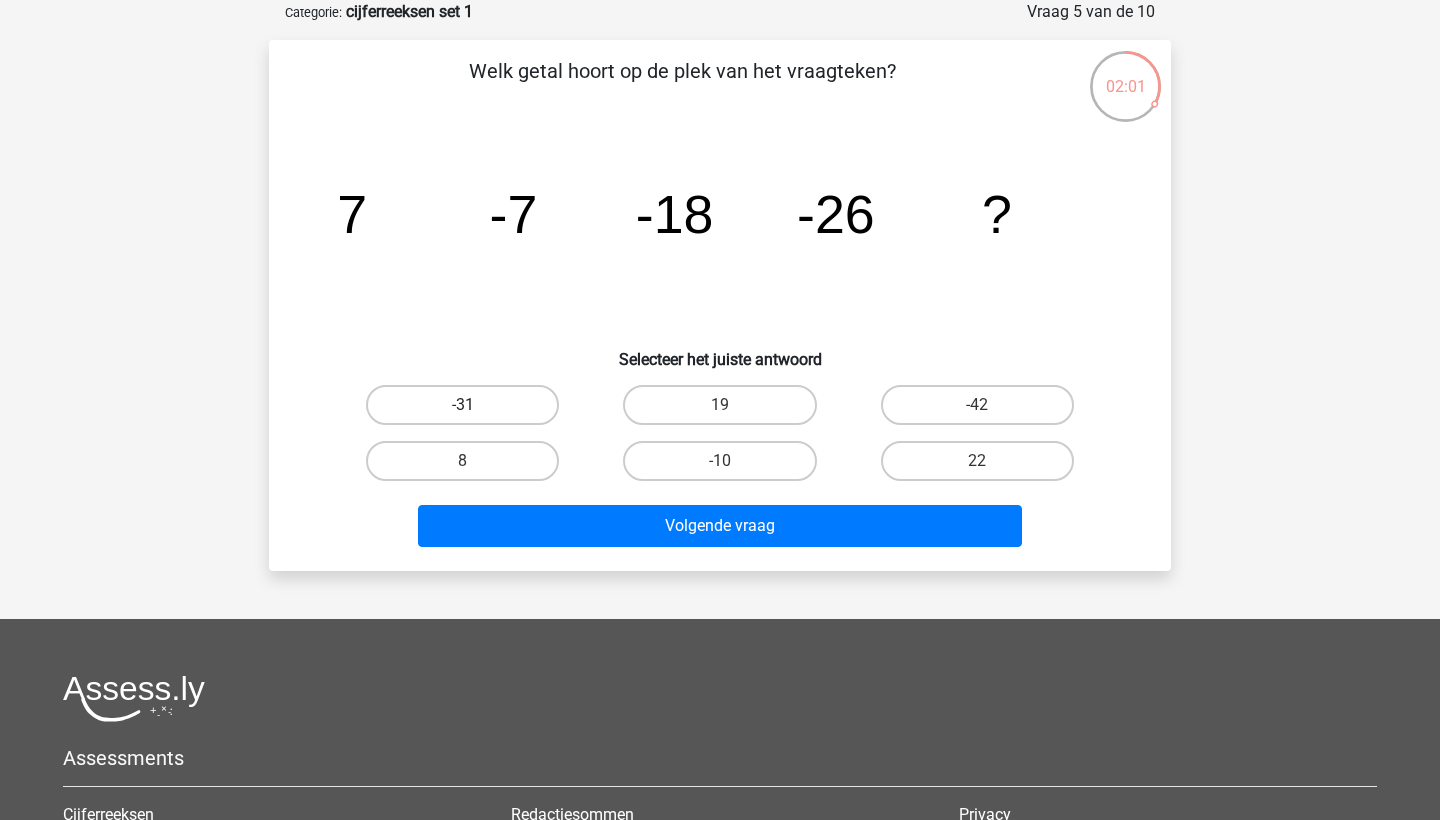 click on "-31" at bounding box center [462, 405] 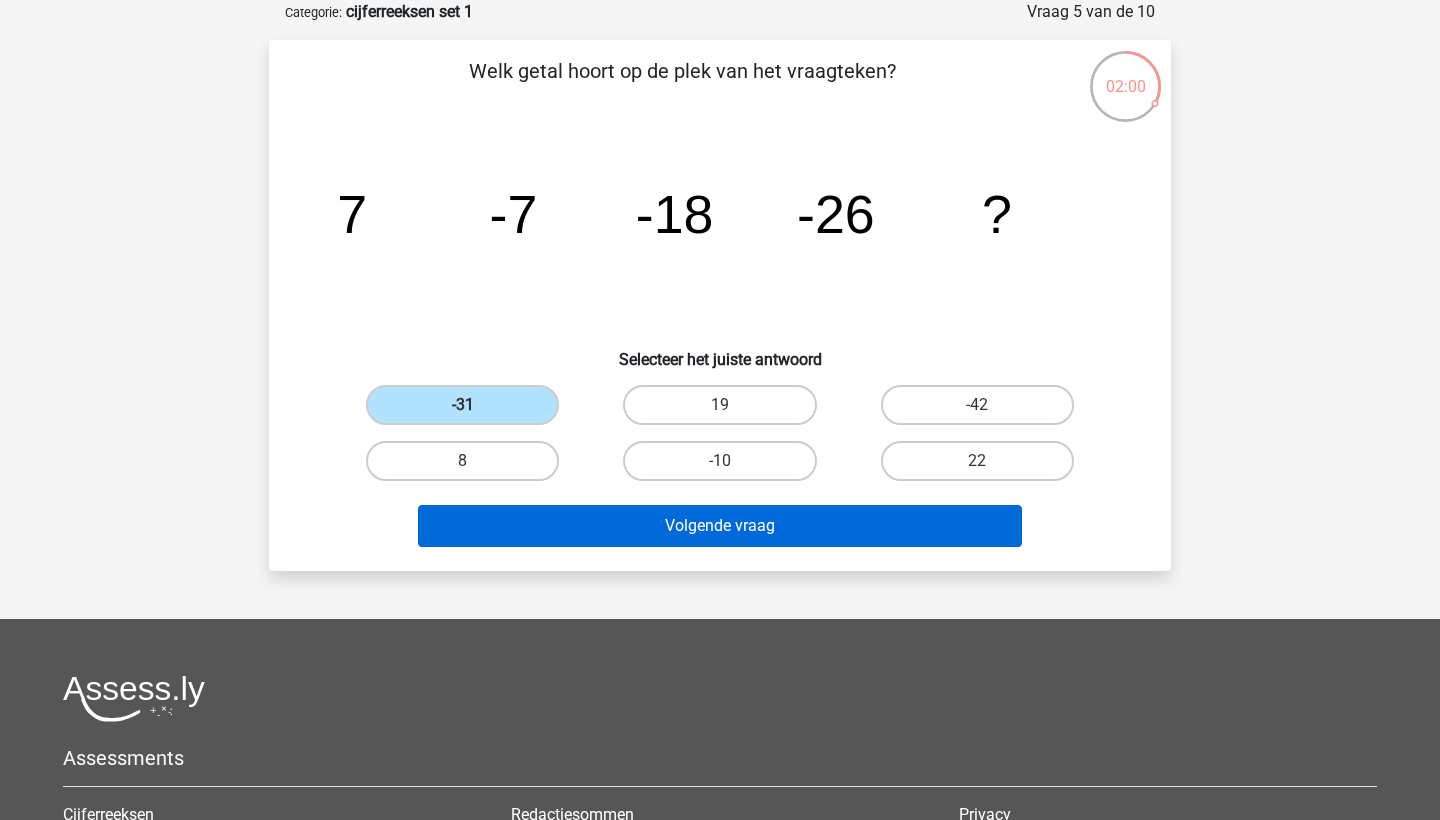 click on "Volgende vraag" at bounding box center [720, 526] 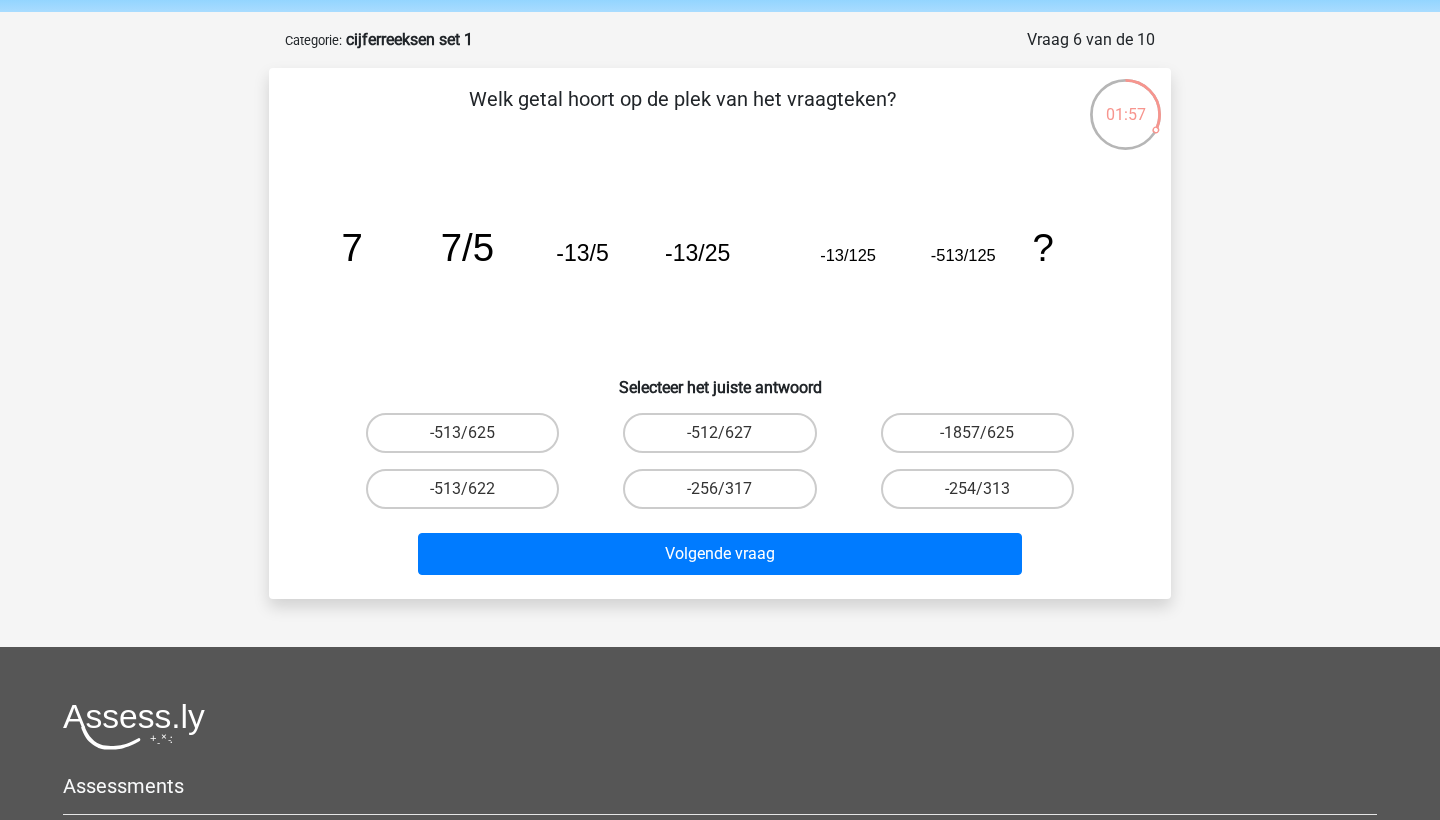scroll, scrollTop: 68, scrollLeft: 0, axis: vertical 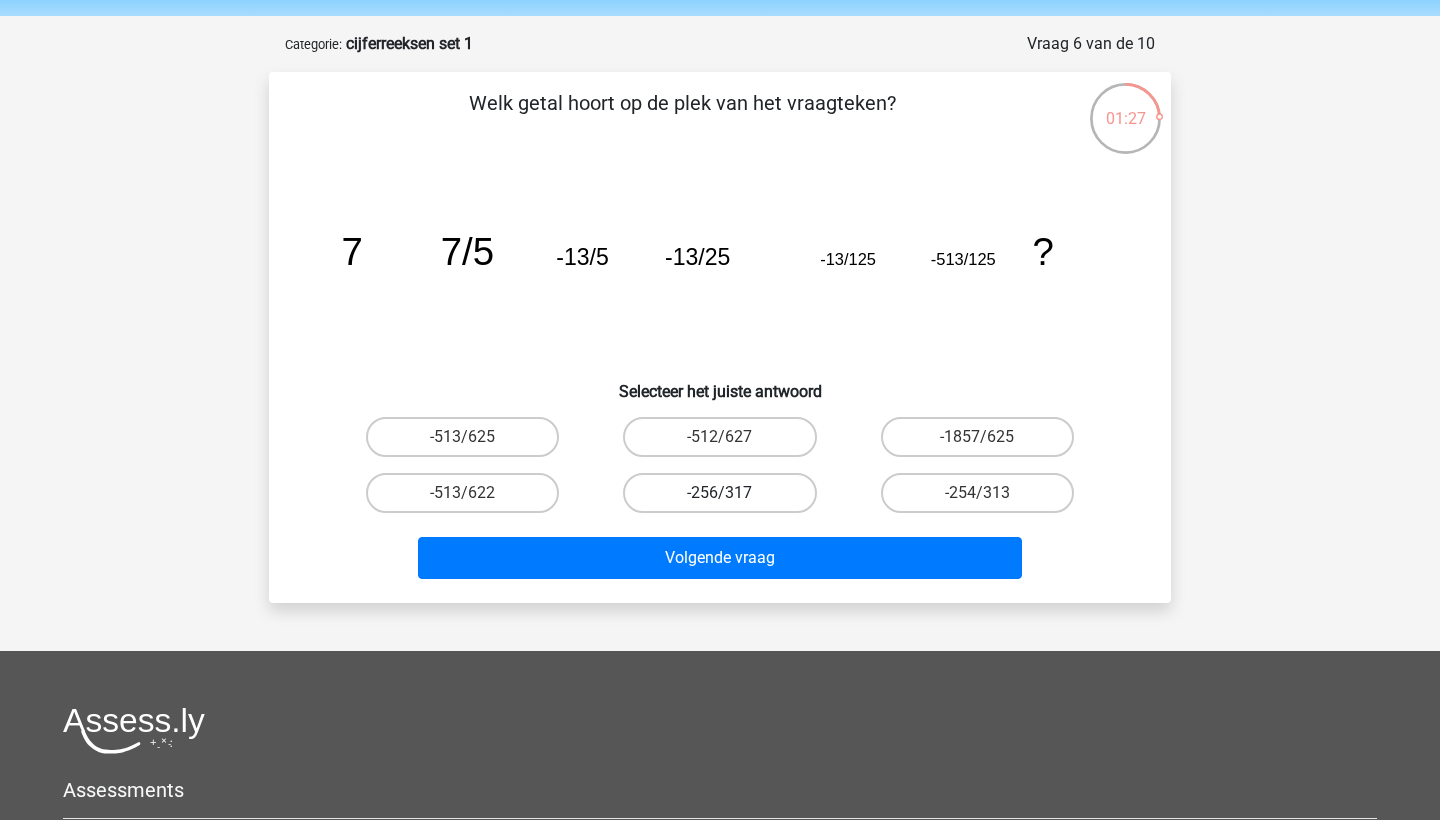 click on "-256/317" at bounding box center [719, 493] 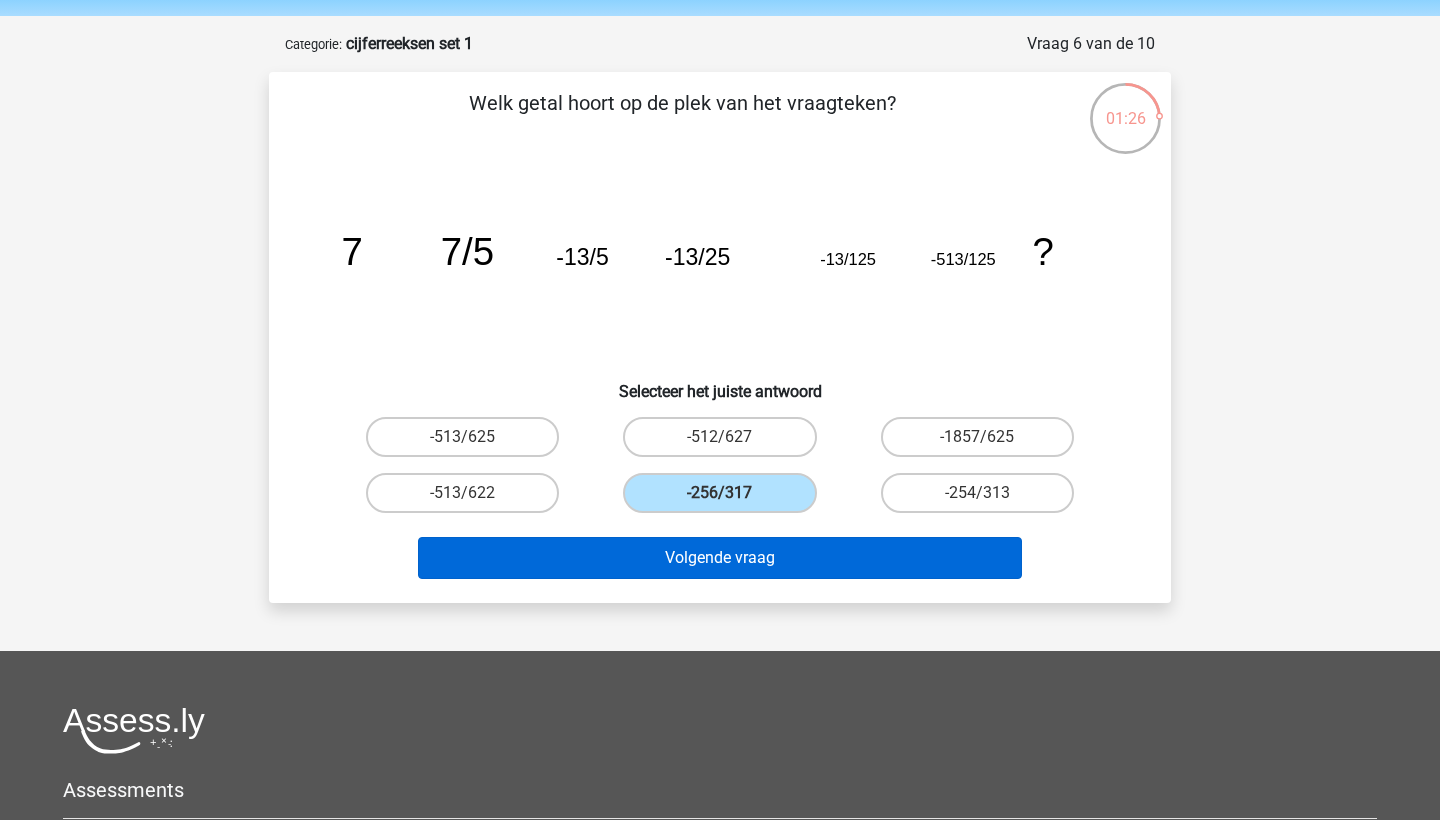 click on "Volgende vraag" at bounding box center (720, 558) 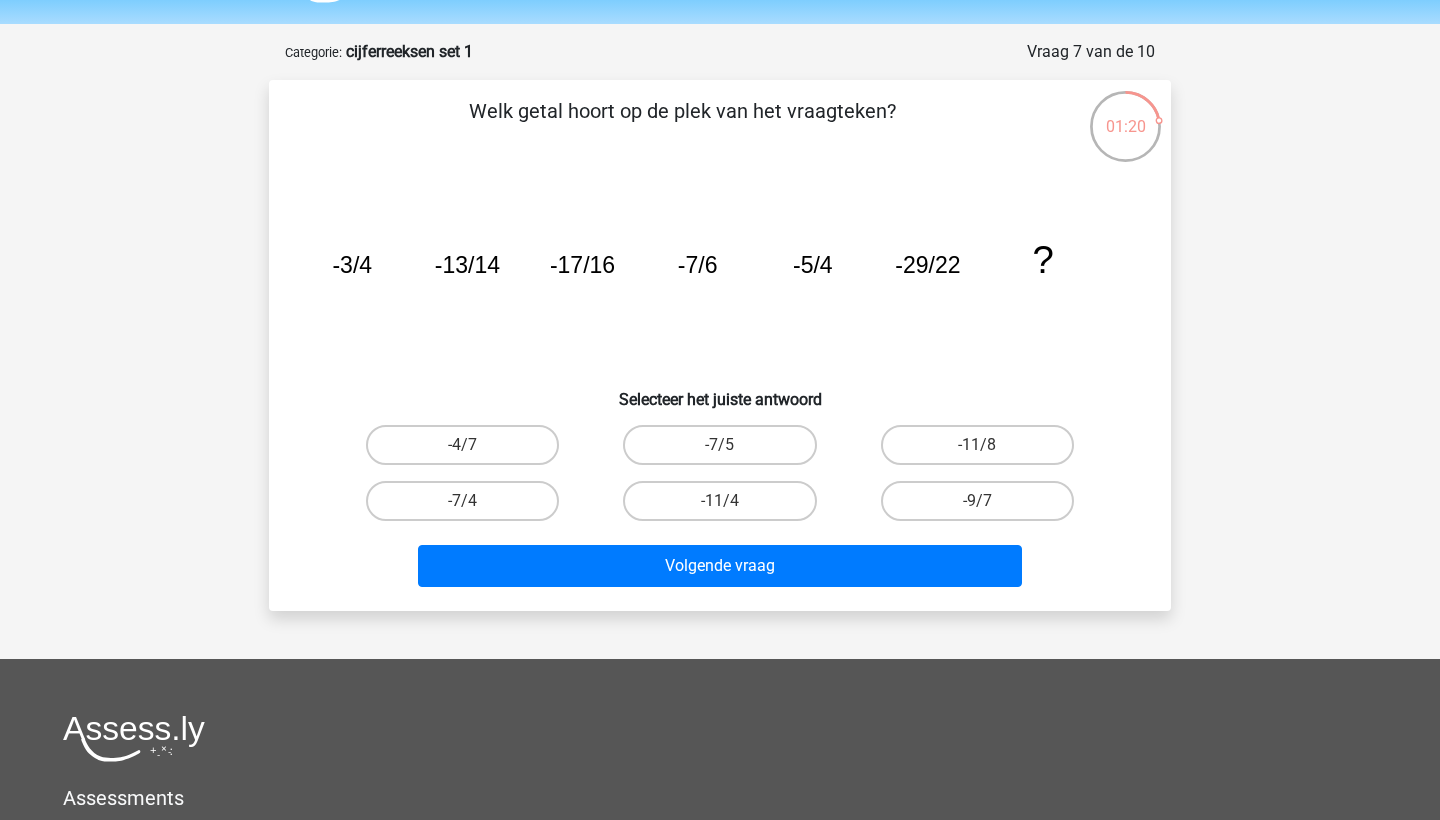 scroll, scrollTop: 62, scrollLeft: 0, axis: vertical 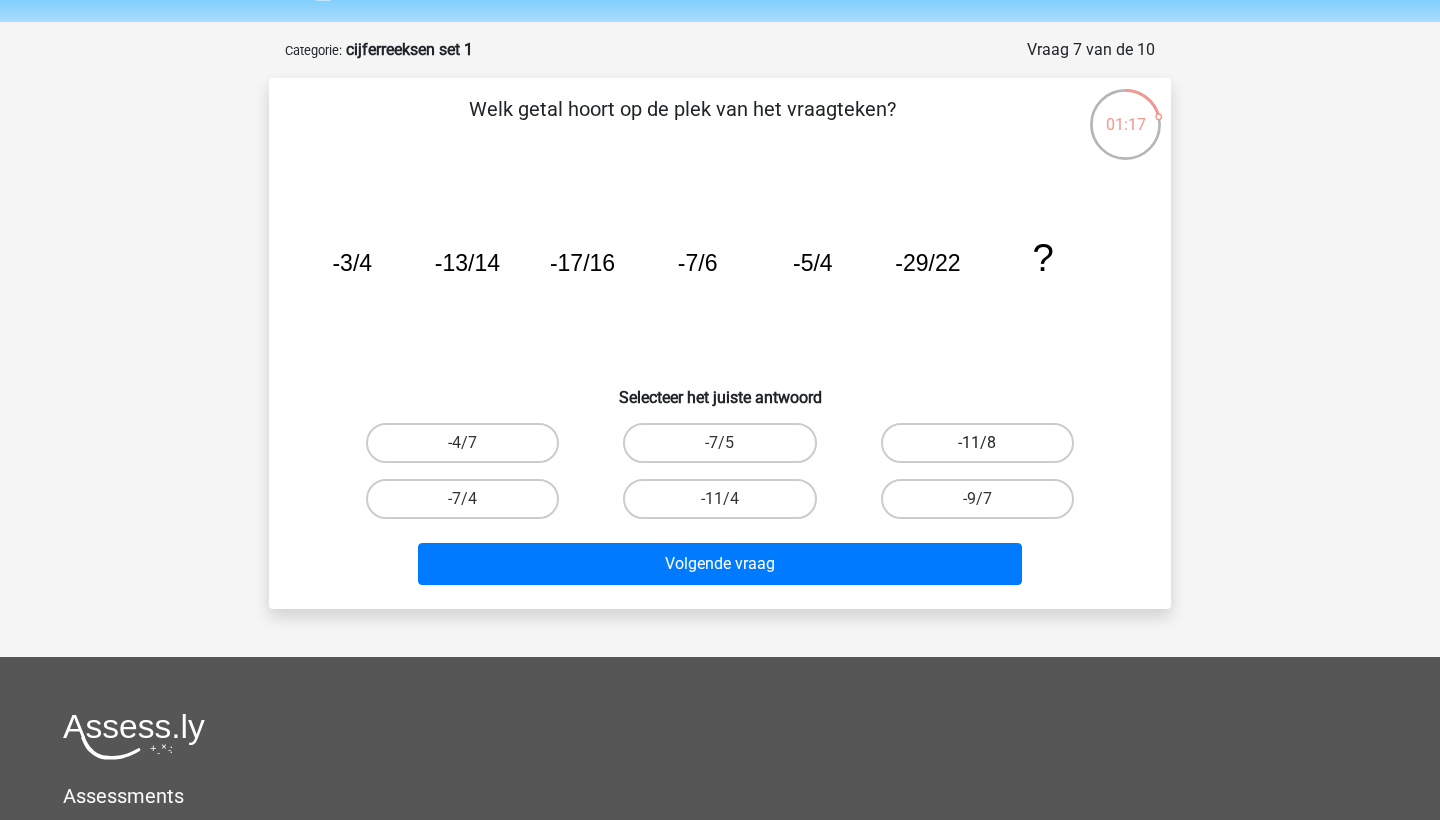 click on "-11/8" at bounding box center (977, 443) 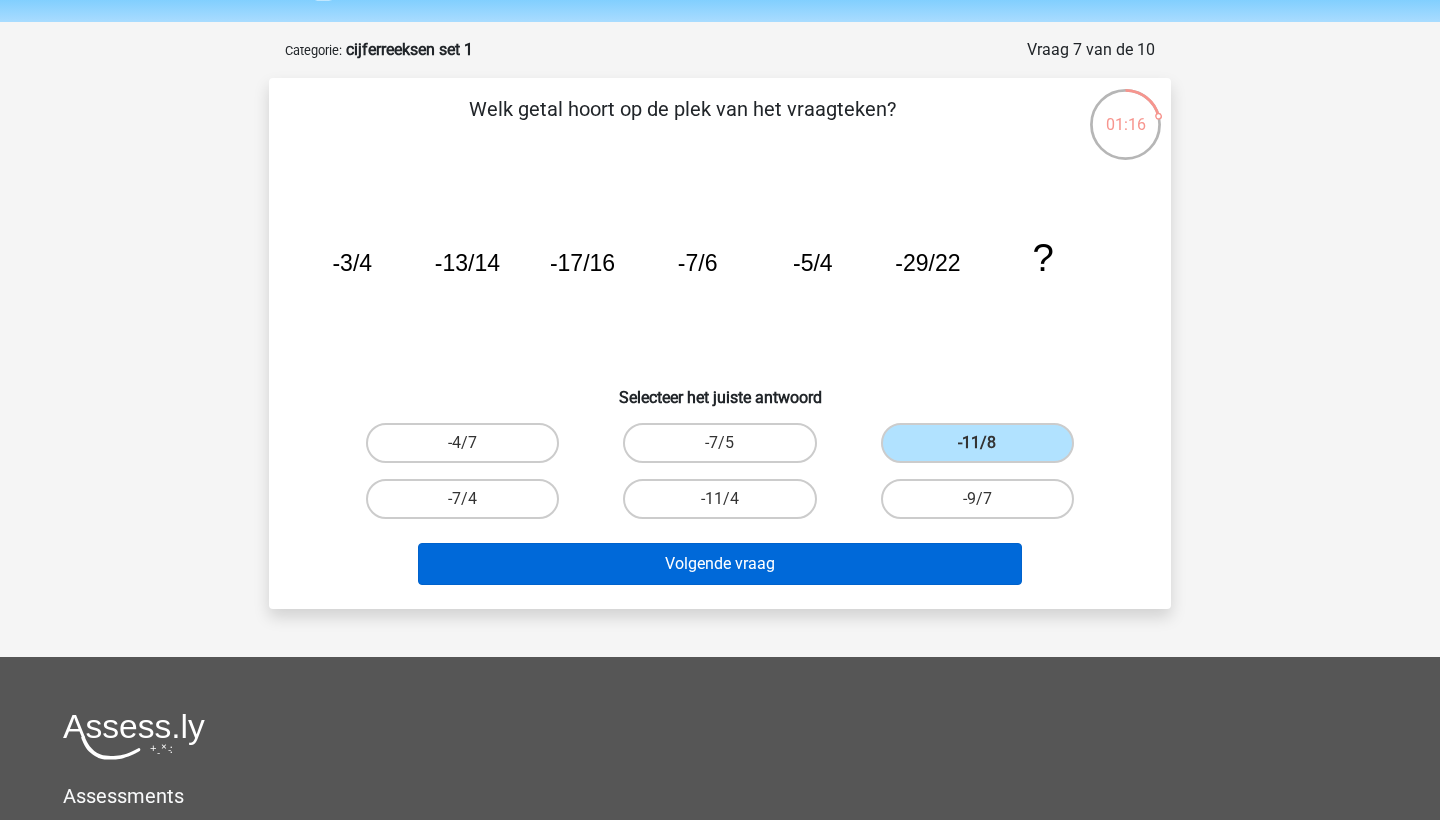 click on "Volgende vraag" at bounding box center (720, 564) 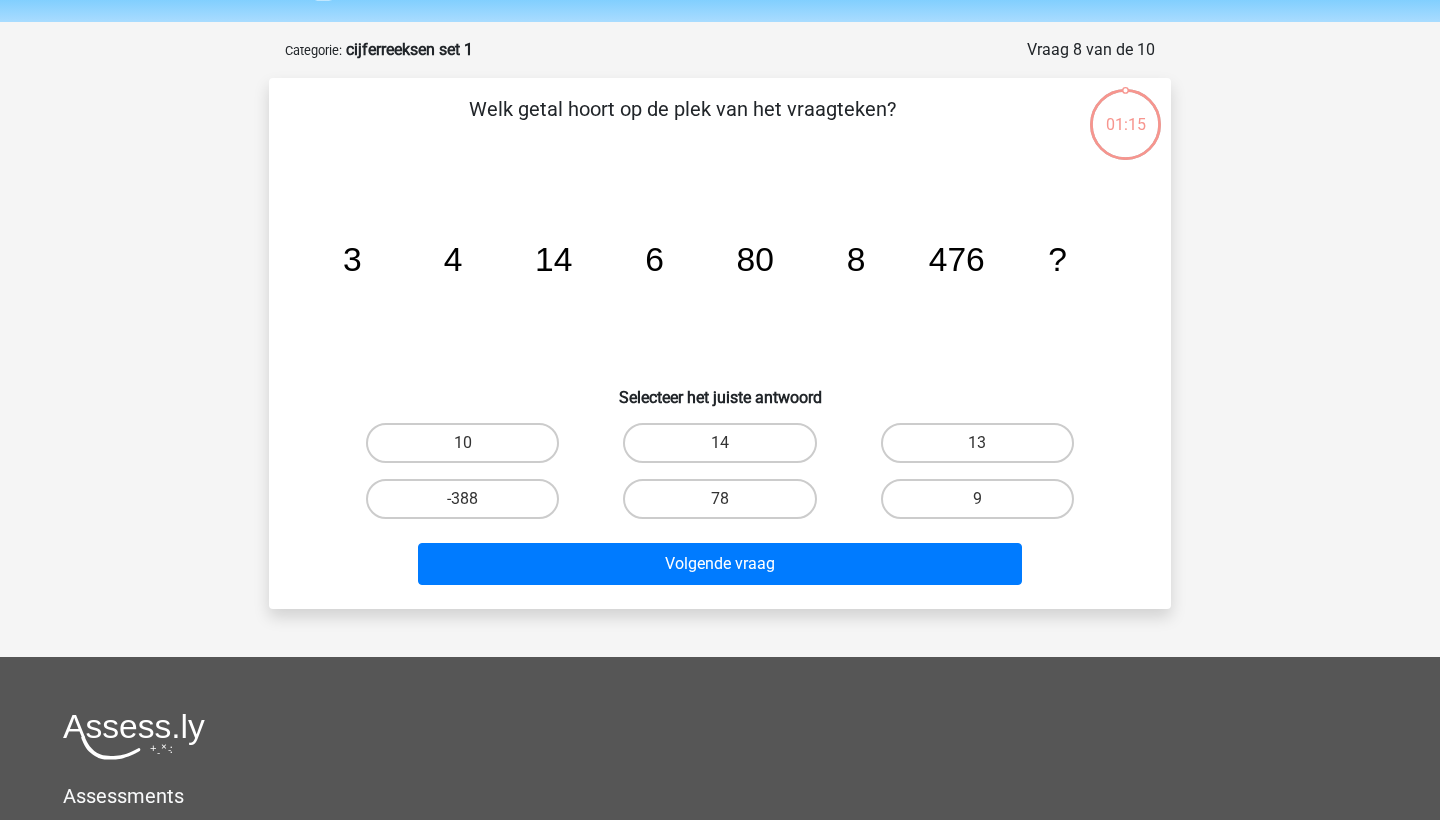scroll, scrollTop: 100, scrollLeft: 0, axis: vertical 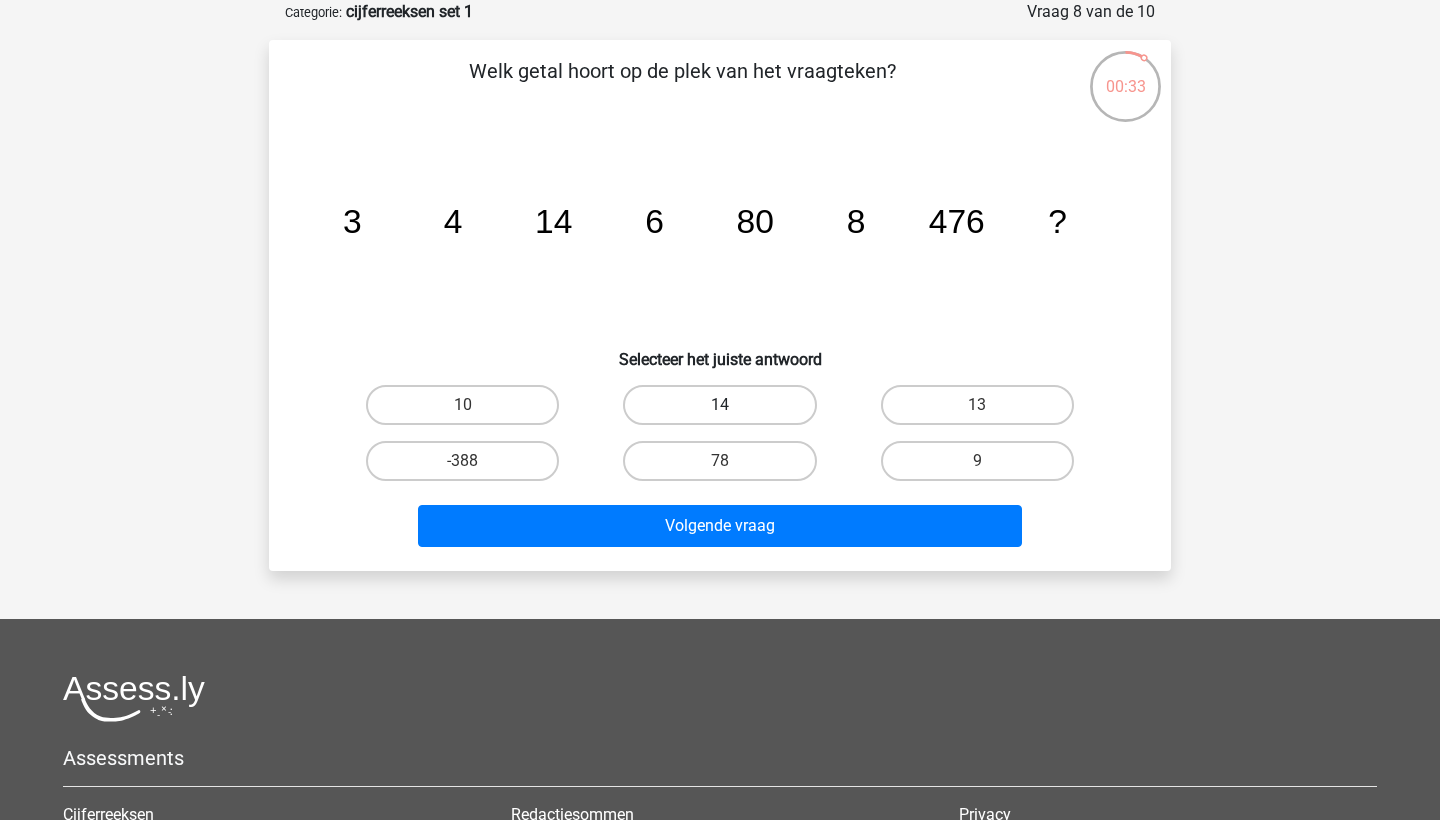 click on "14" at bounding box center [719, 405] 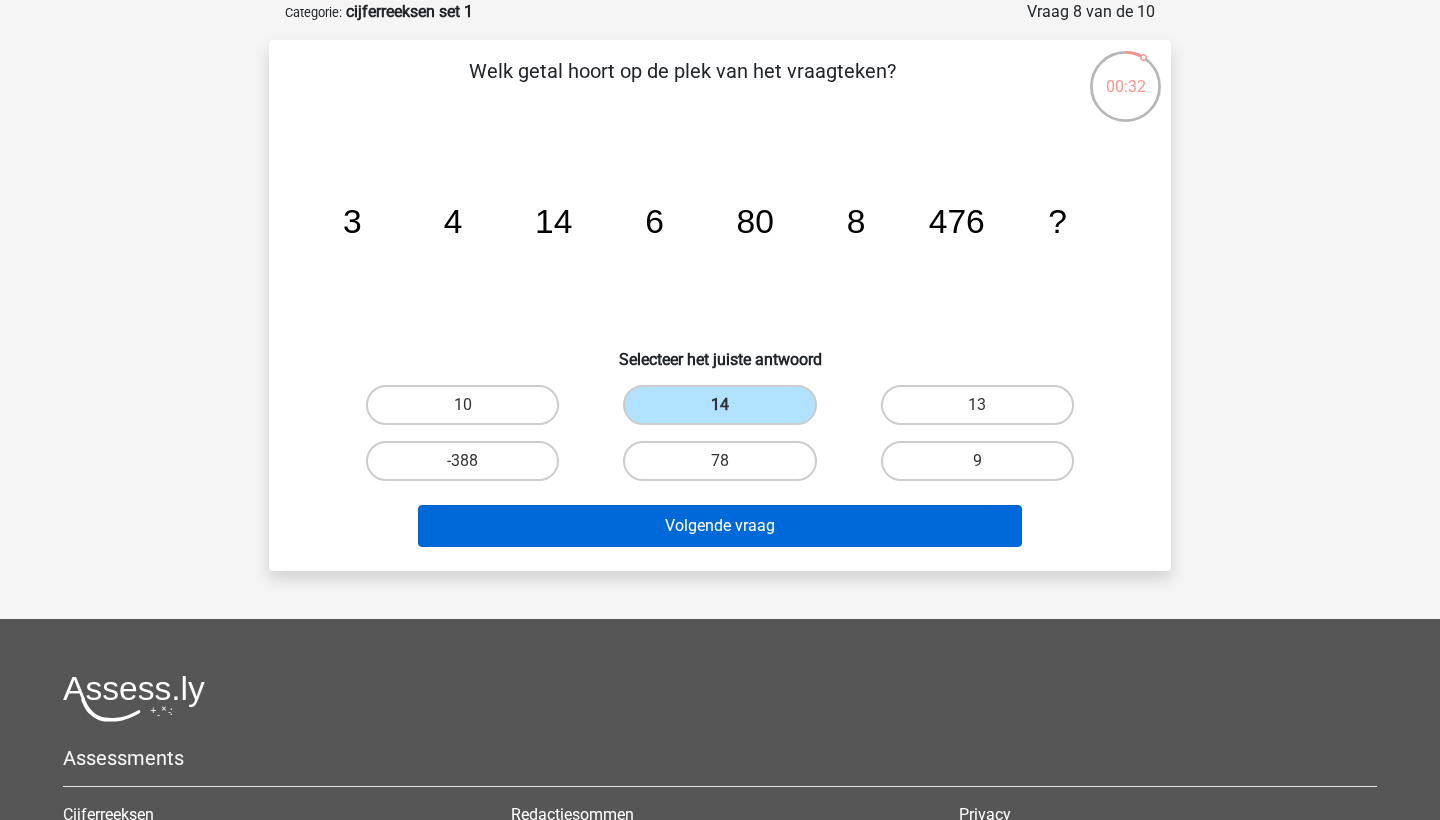 click on "Volgende vraag" at bounding box center (720, 526) 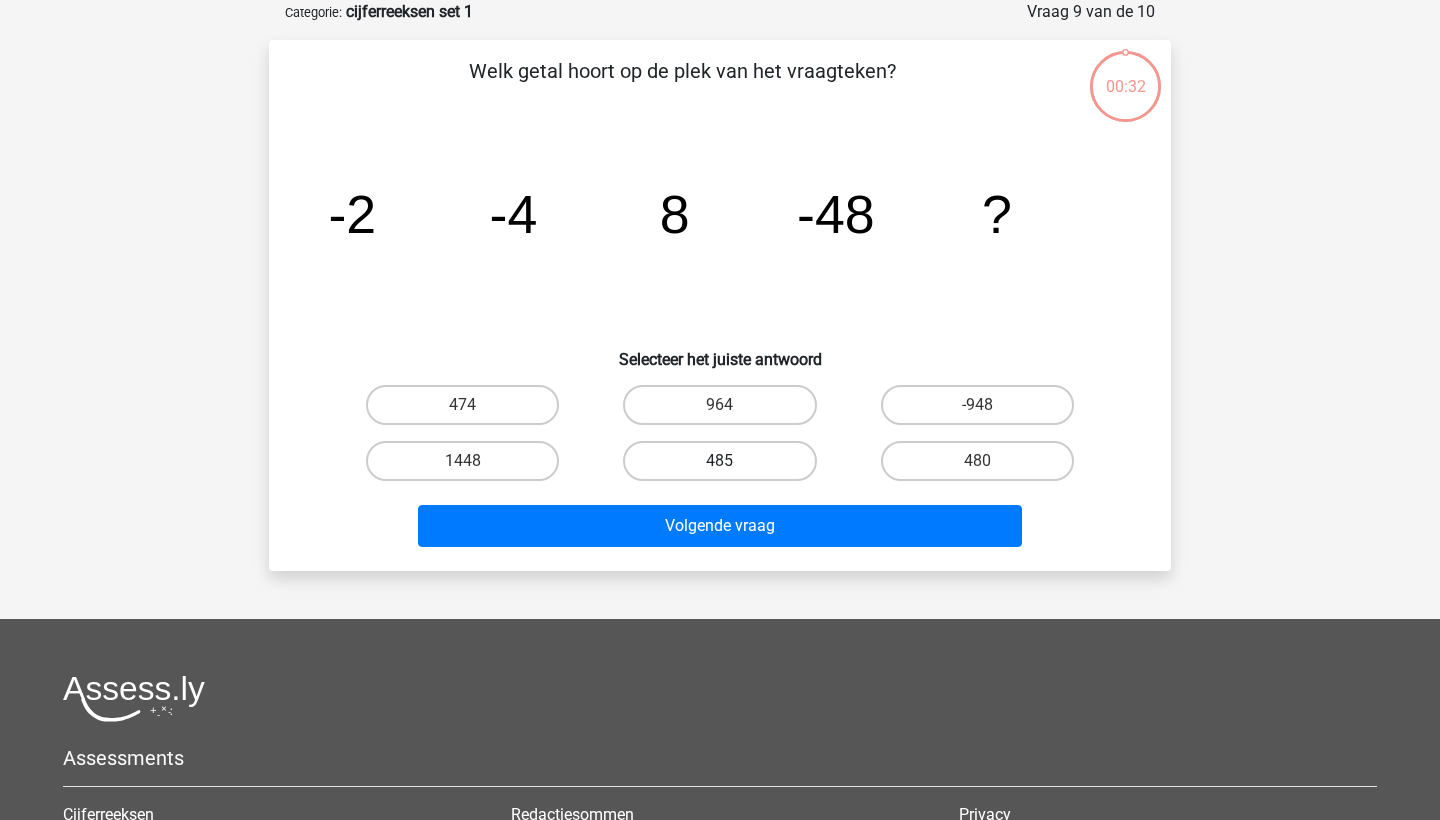 click on "485" at bounding box center (719, 461) 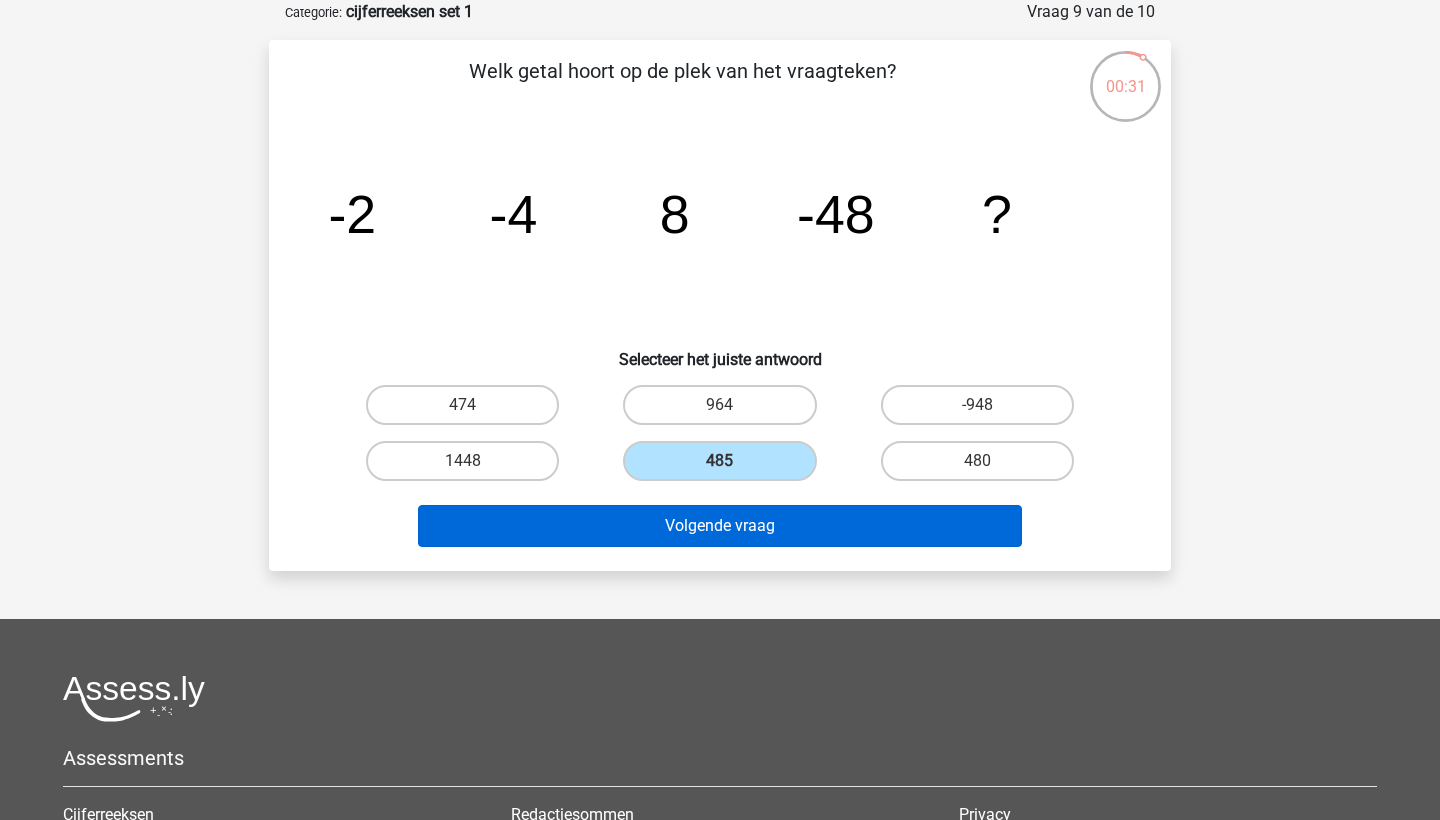 click on "Volgende vraag" at bounding box center [720, 526] 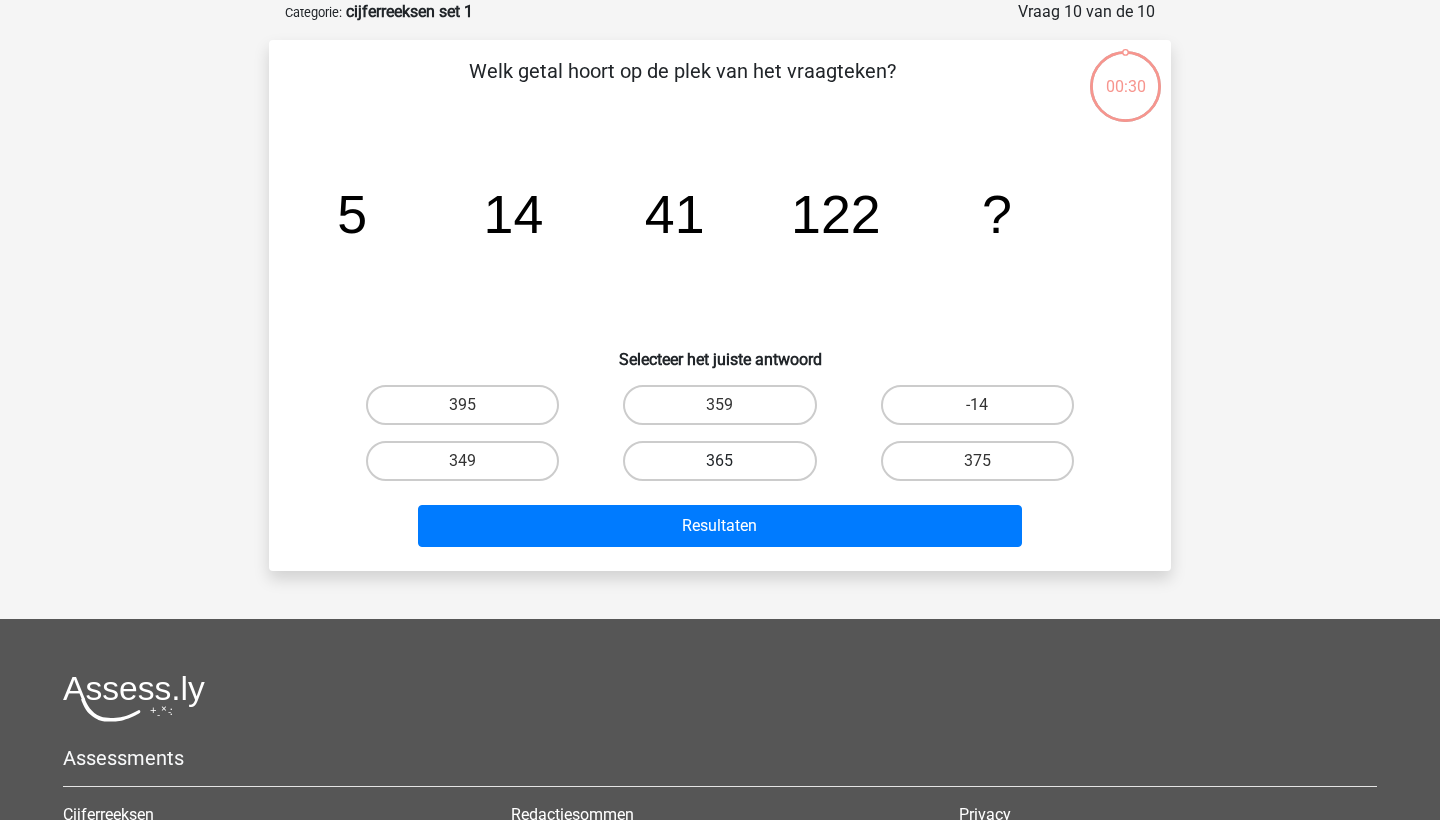 click on "365" at bounding box center (719, 461) 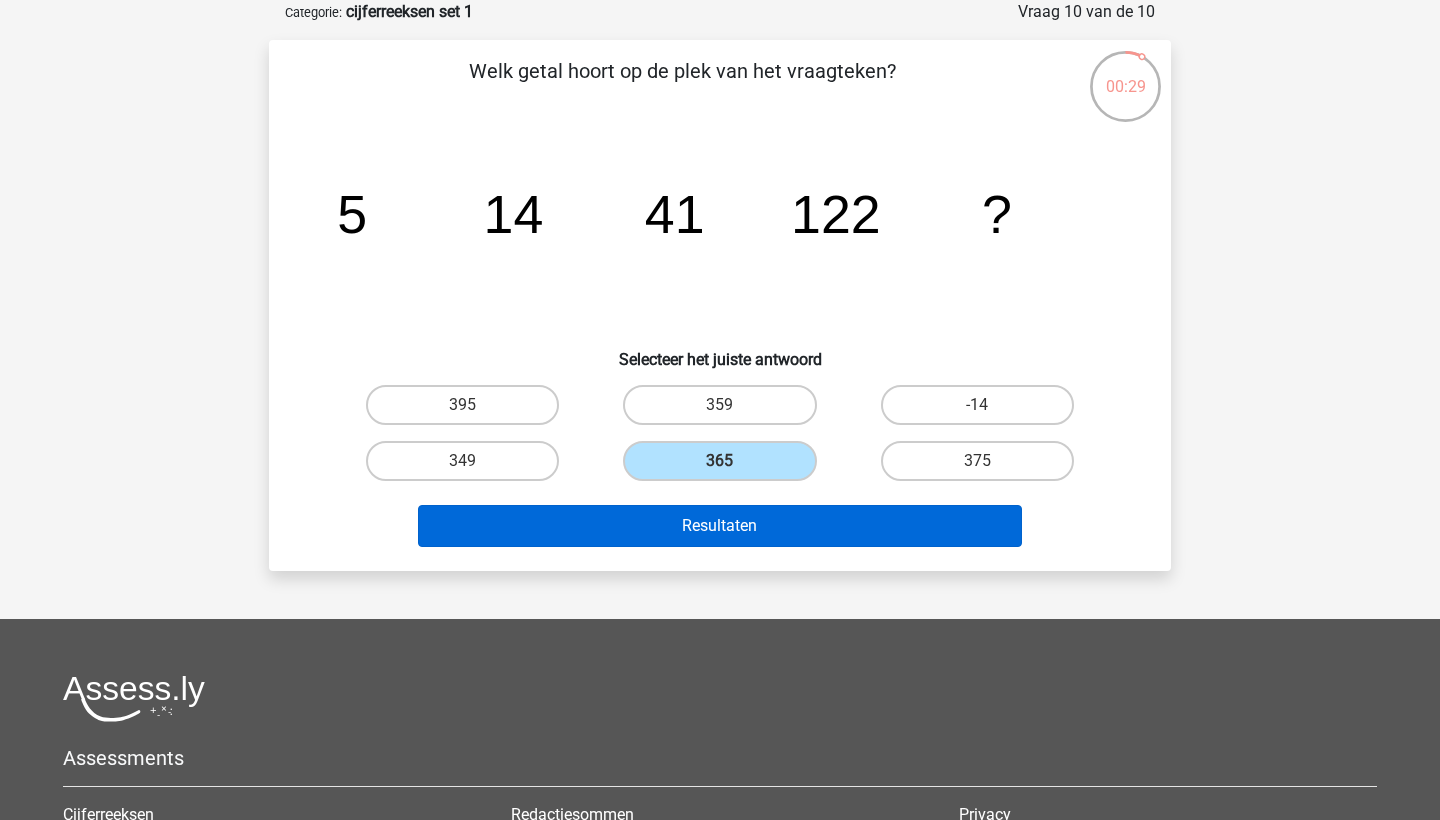 click on "Resultaten" at bounding box center [720, 526] 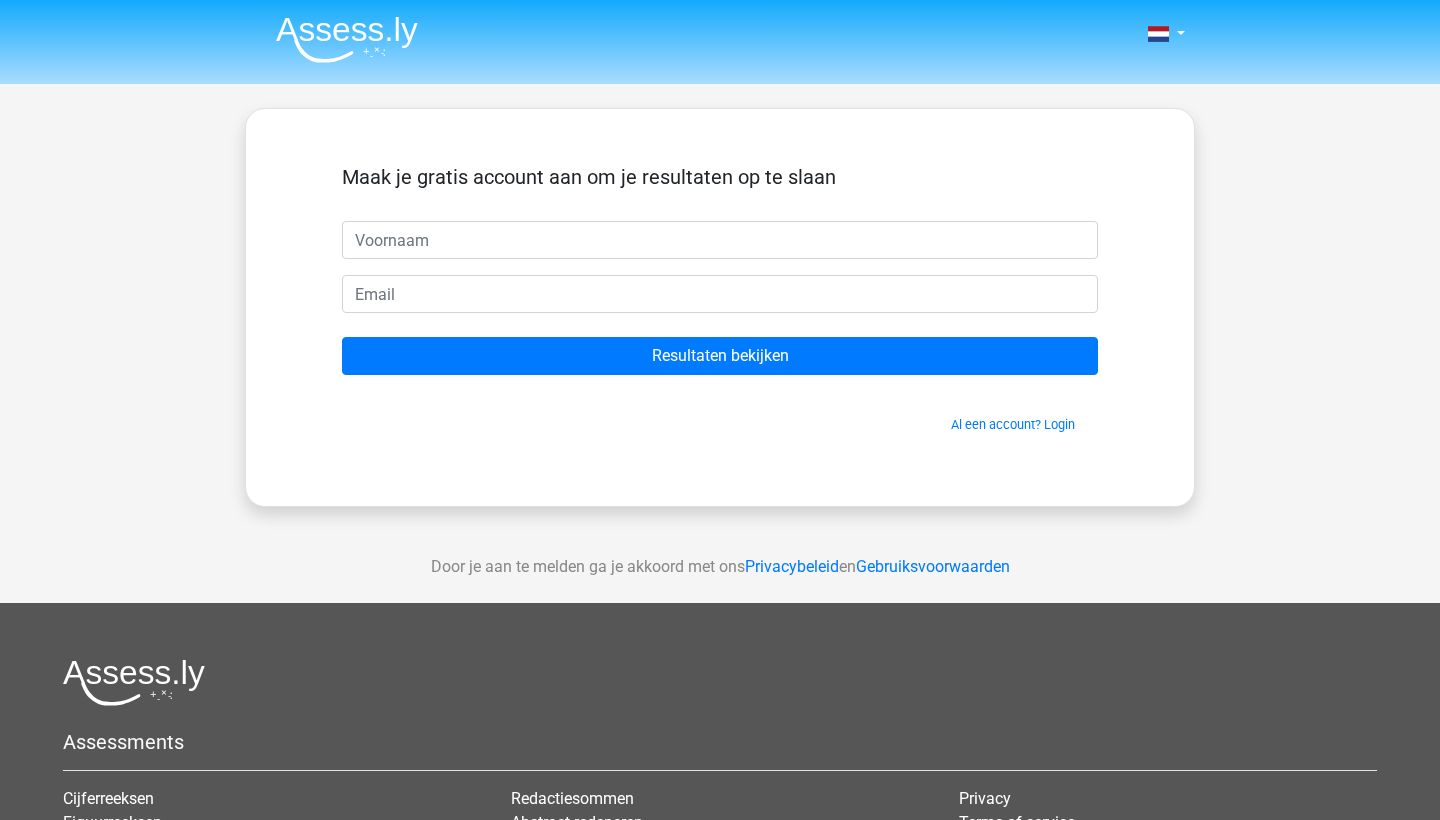 scroll, scrollTop: 0, scrollLeft: 0, axis: both 